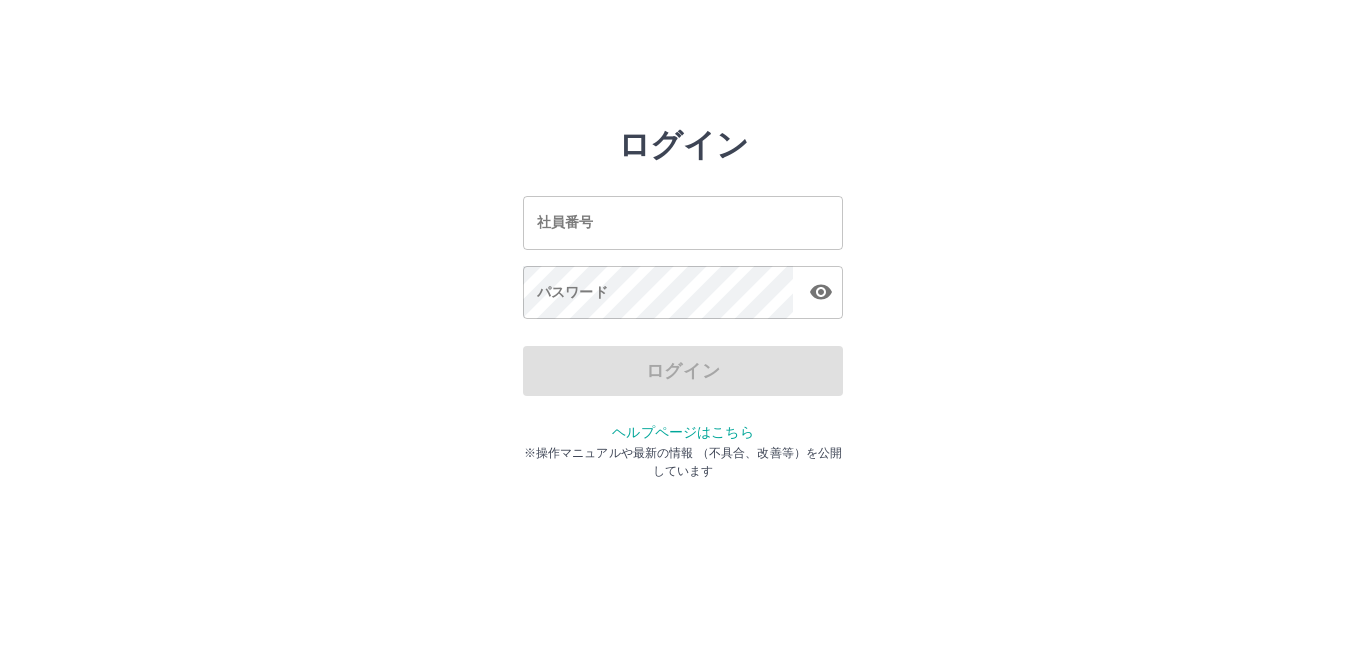 scroll, scrollTop: 0, scrollLeft: 0, axis: both 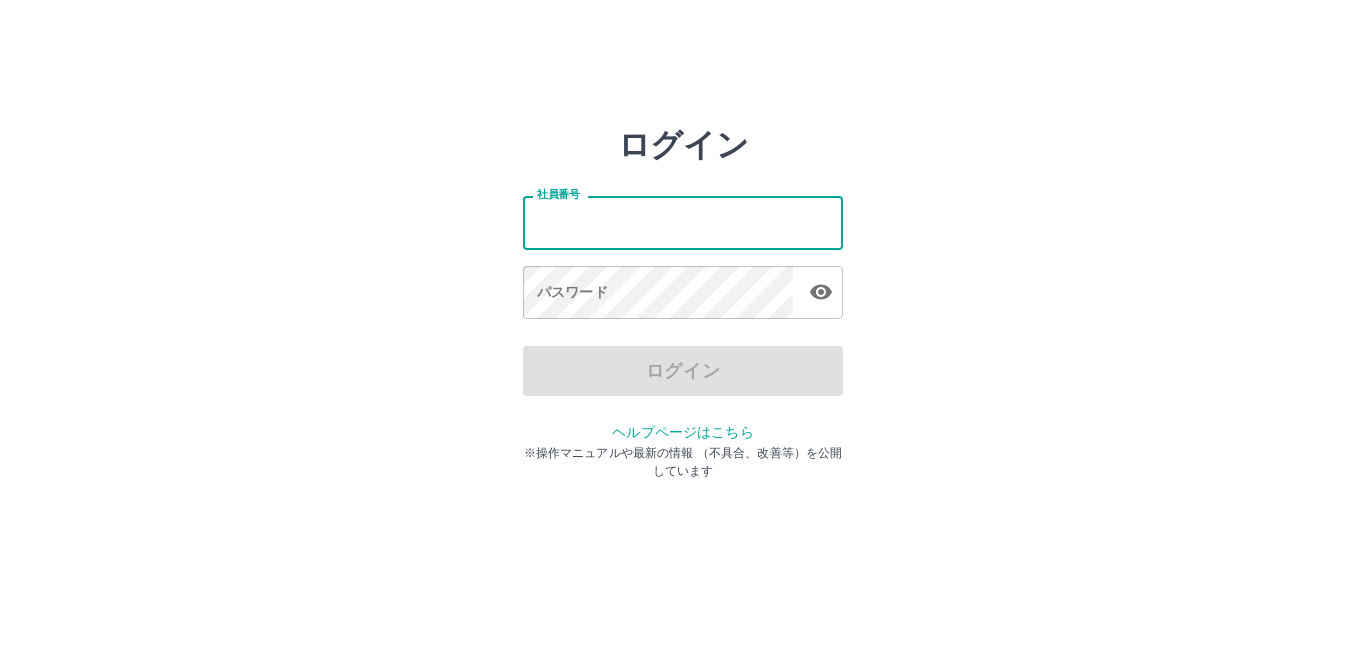 type on "*******" 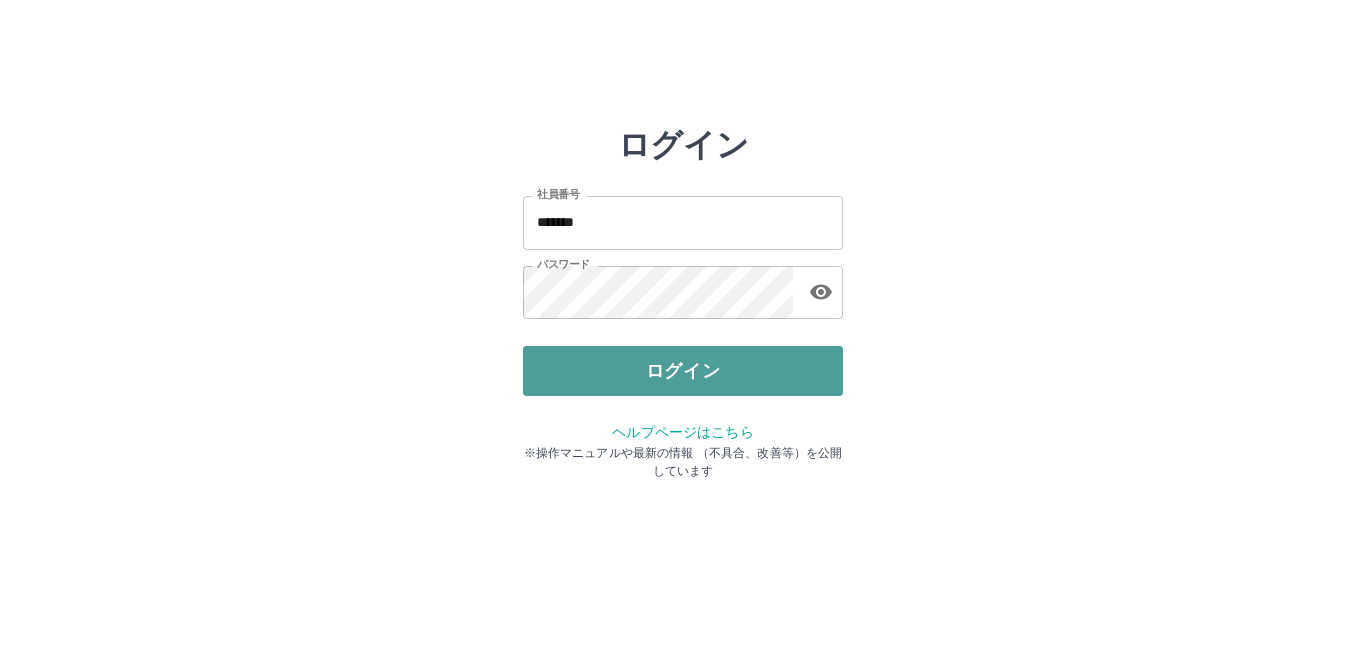 click on "ログイン" at bounding box center (683, 371) 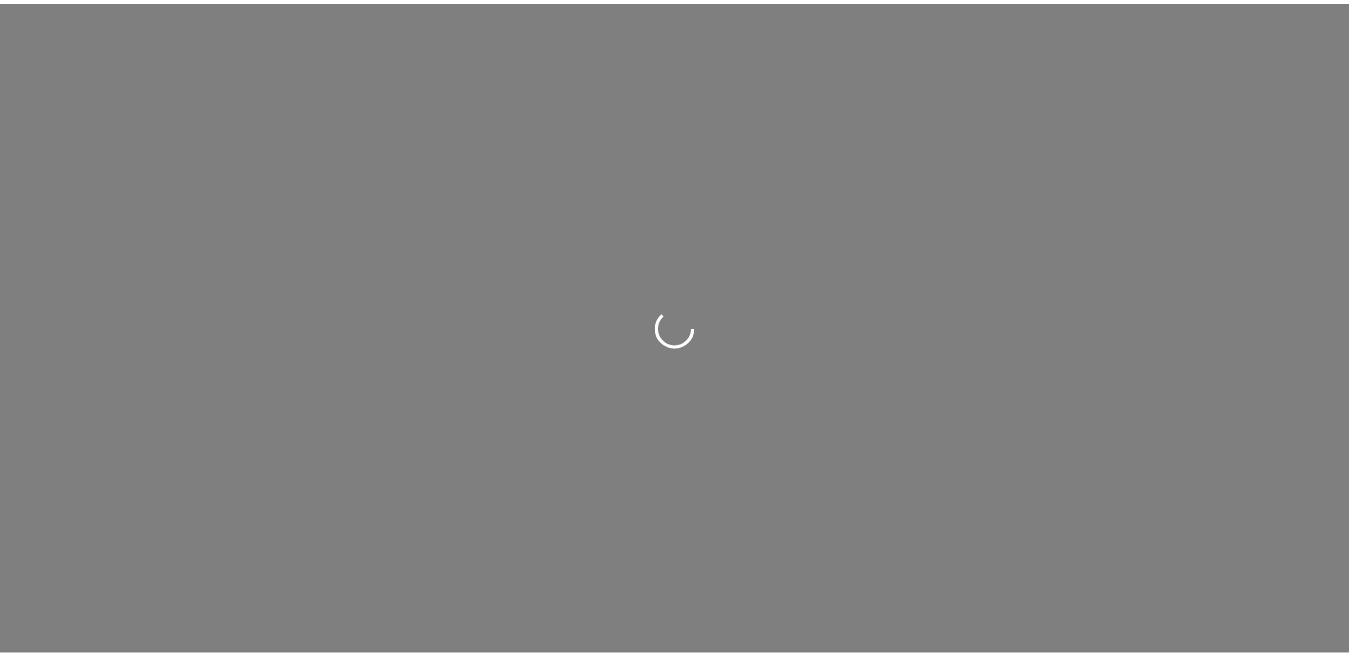 scroll, scrollTop: 0, scrollLeft: 0, axis: both 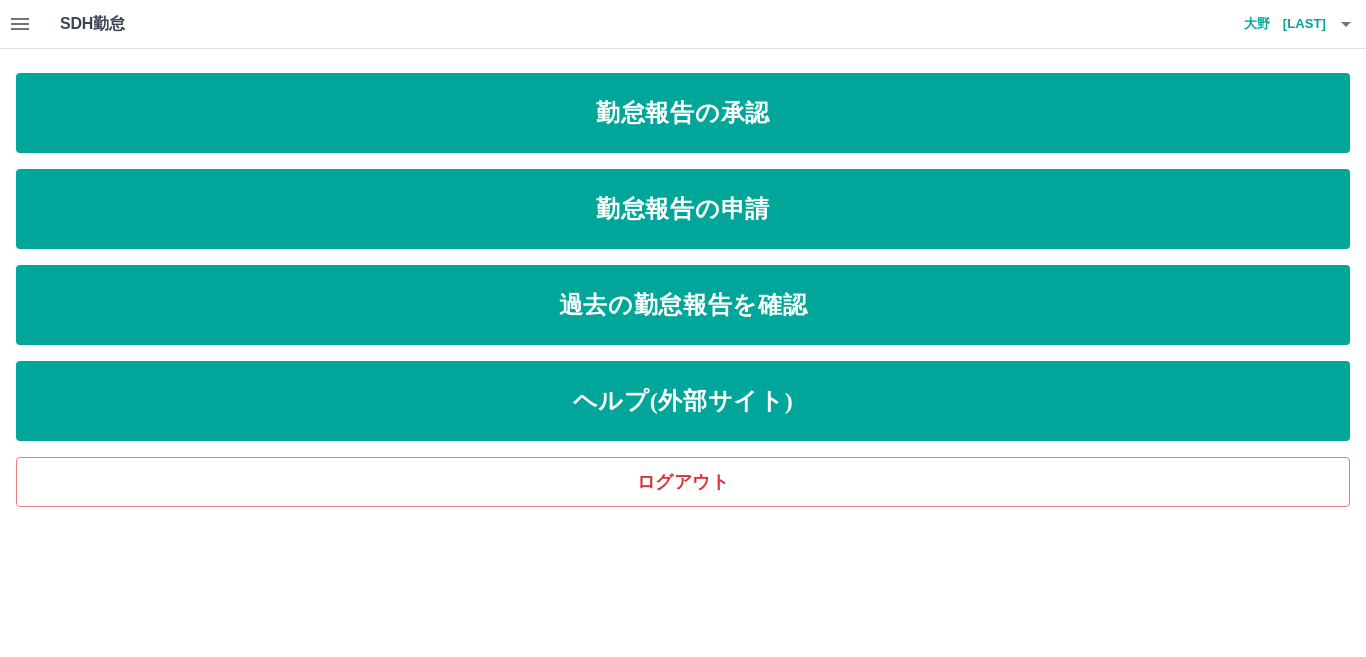 click 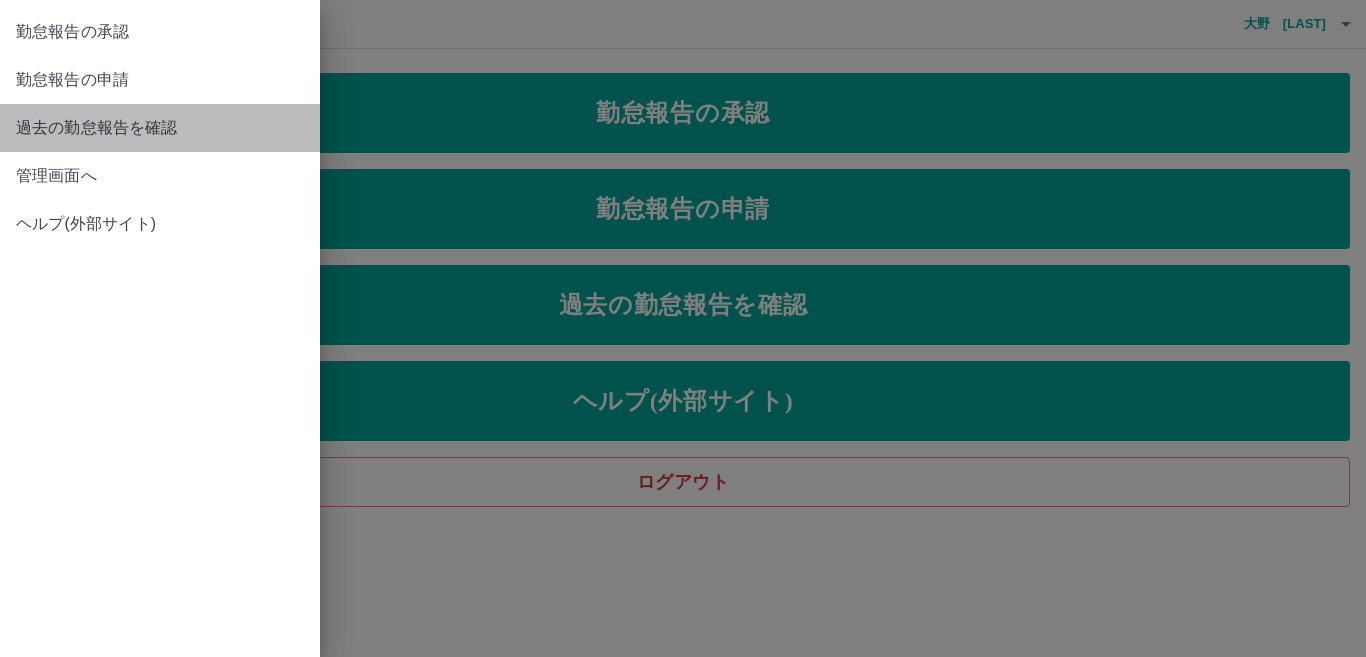 click on "過去の勤怠報告を確認" at bounding box center (160, 128) 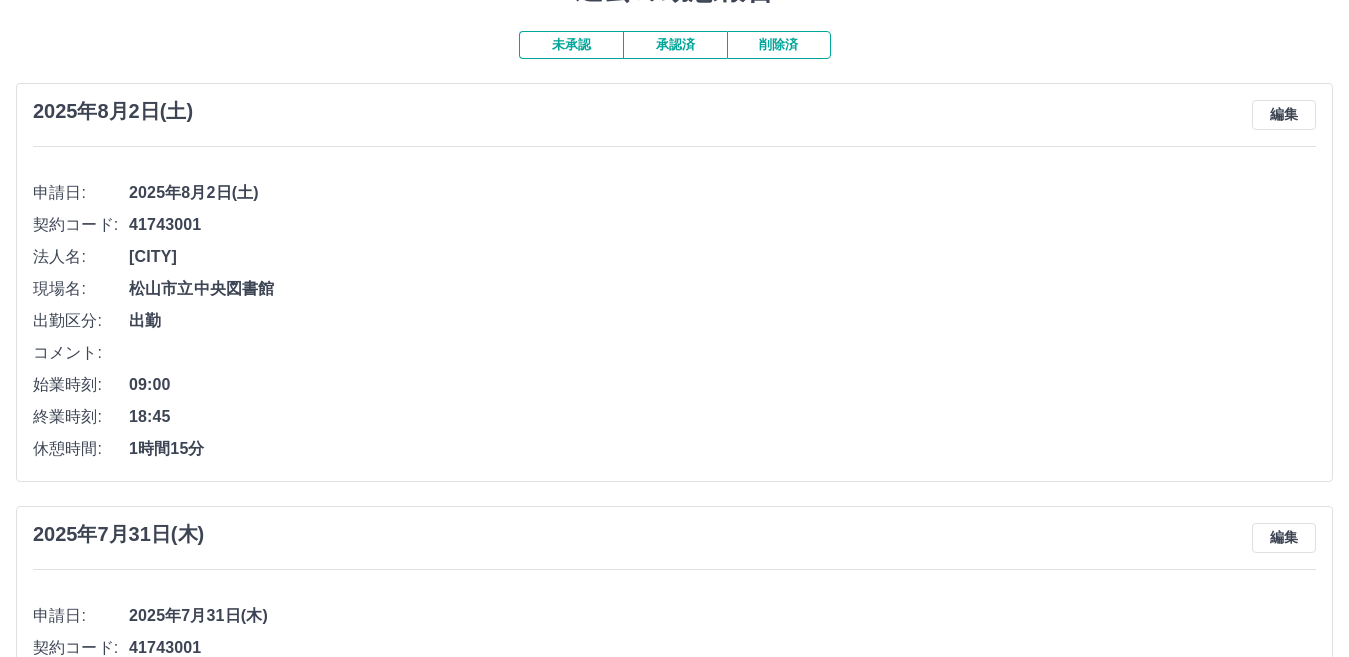 scroll, scrollTop: 0, scrollLeft: 0, axis: both 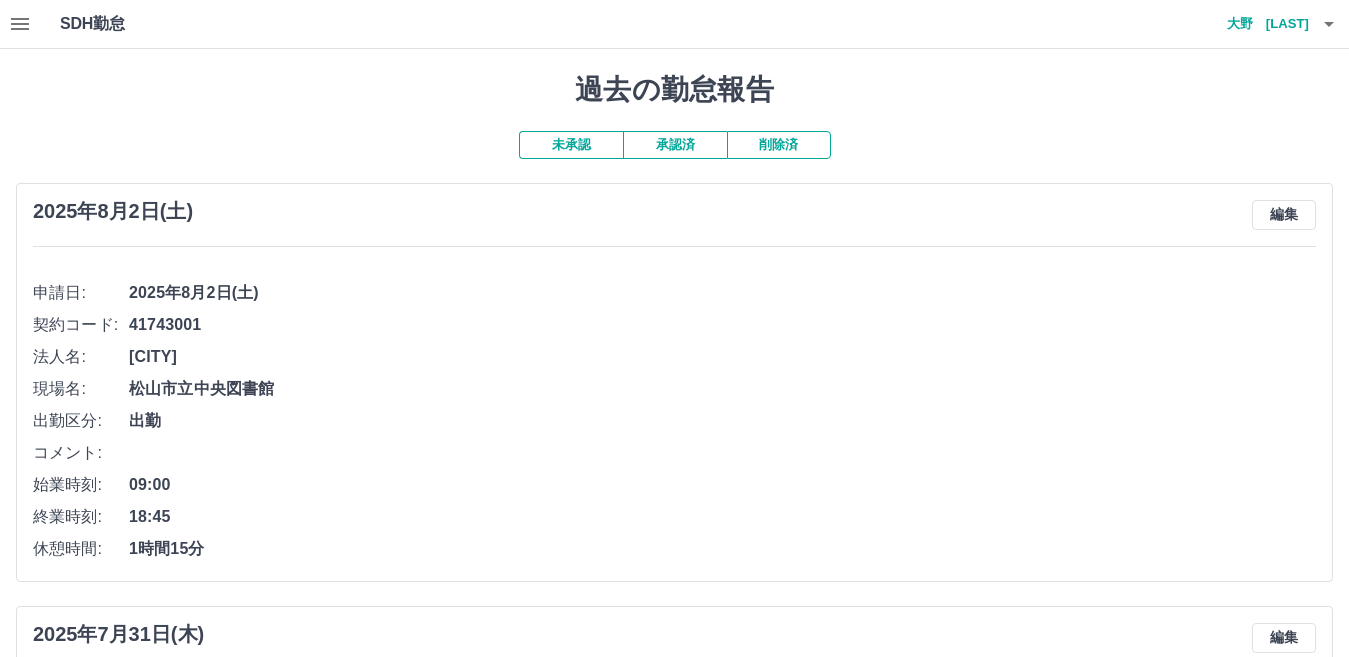 click 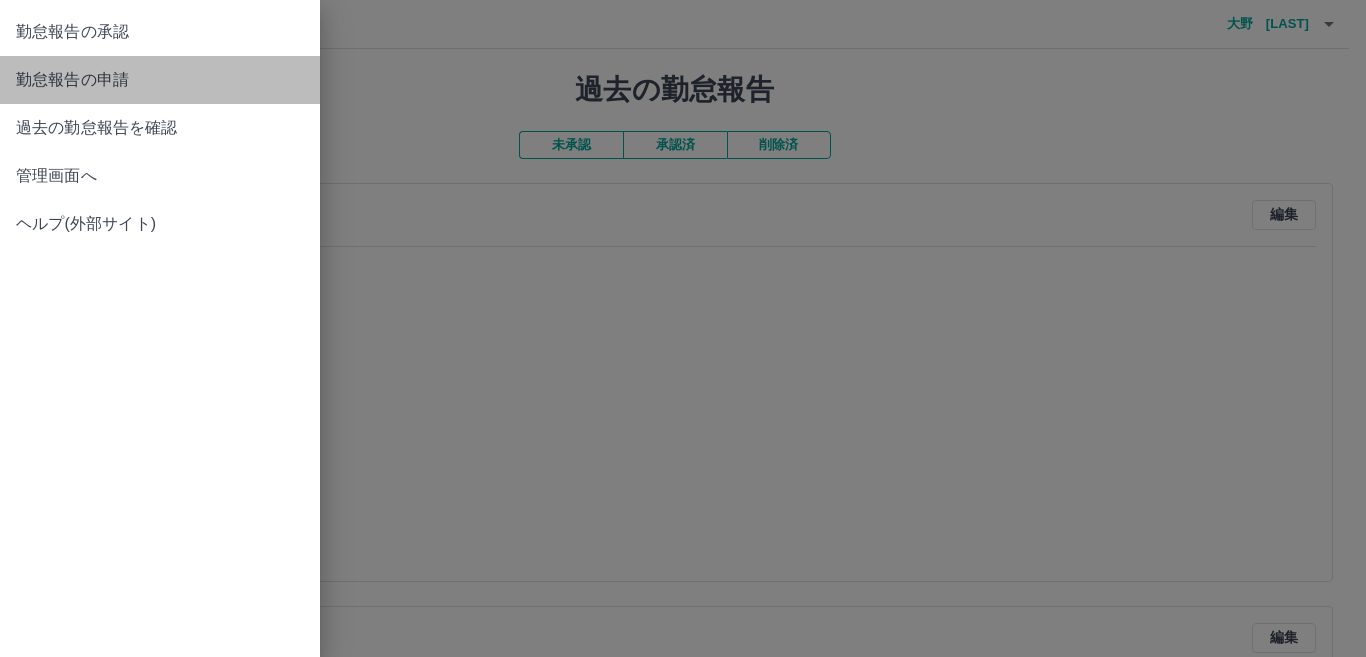 click on "勤怠報告の申請" at bounding box center (160, 80) 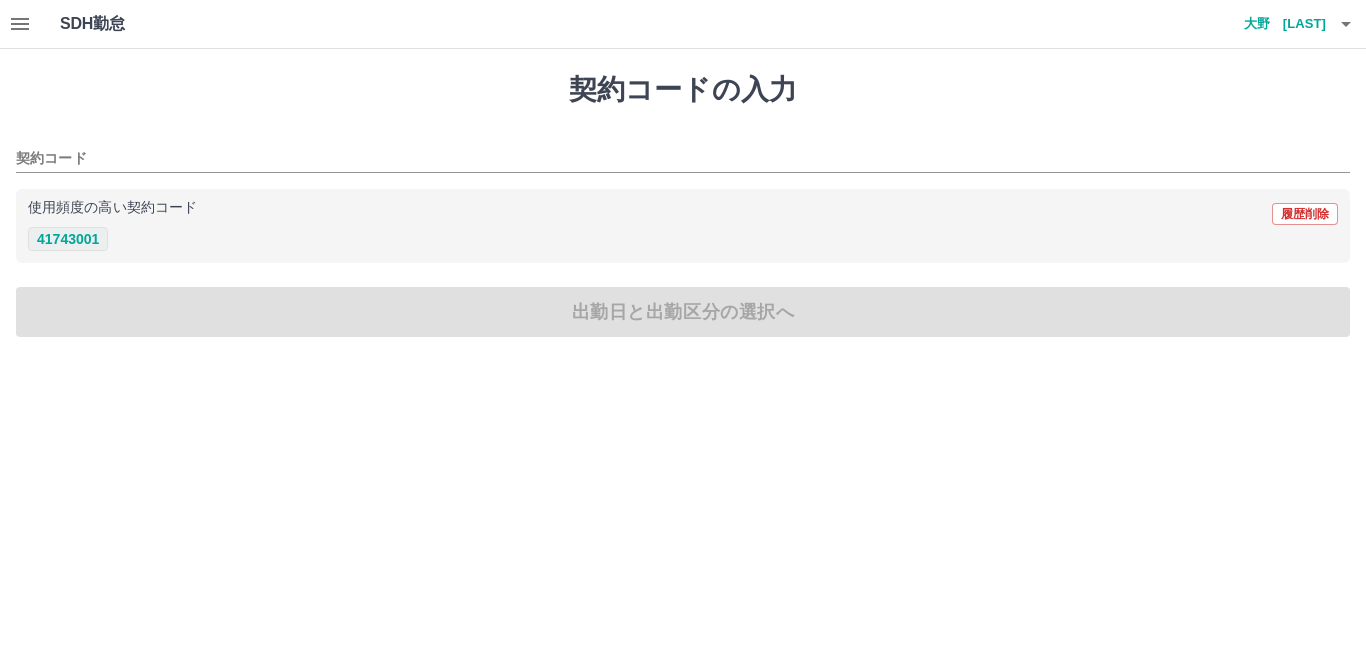 click on "41743001" at bounding box center (68, 239) 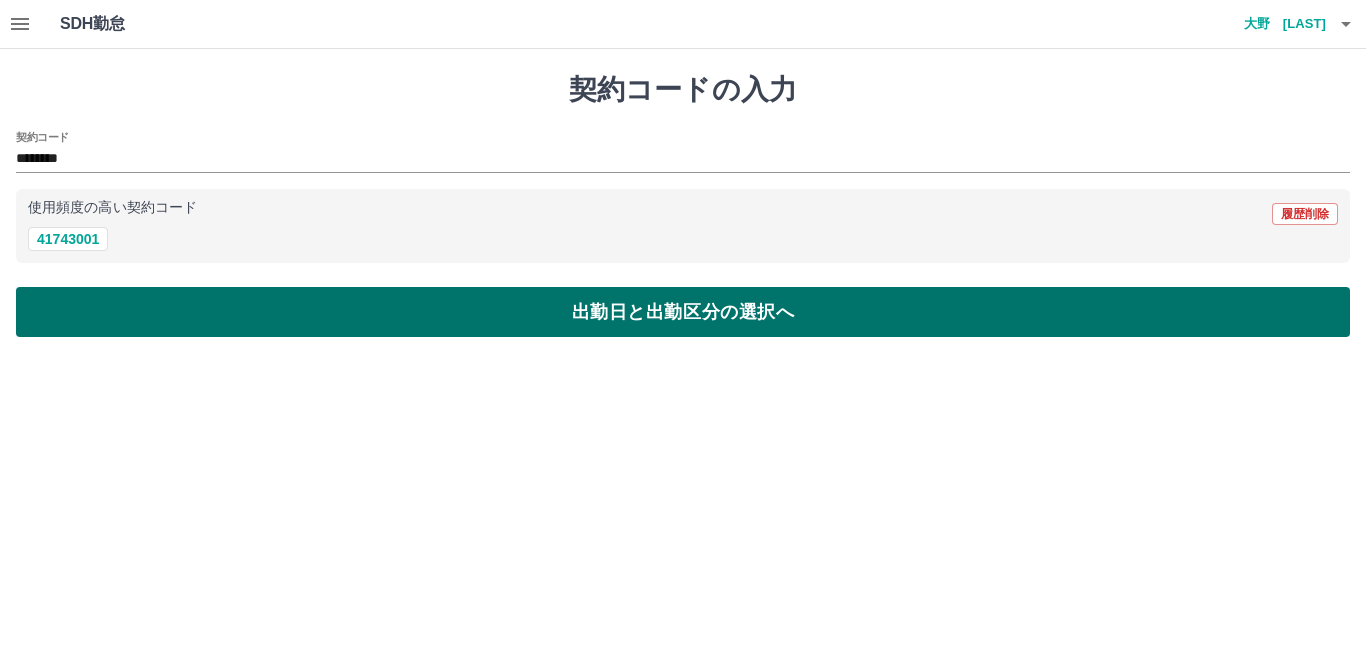 click on "出勤日と出勤区分の選択へ" at bounding box center (683, 312) 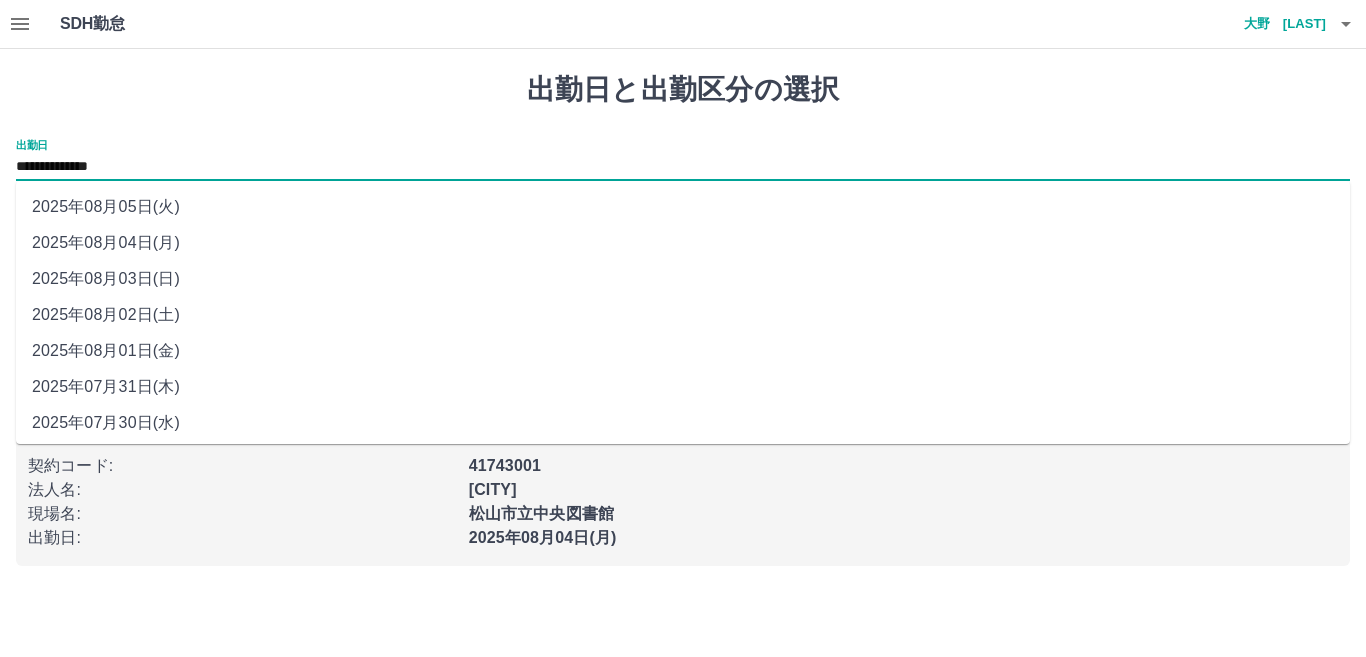 click on "**********" at bounding box center [683, 167] 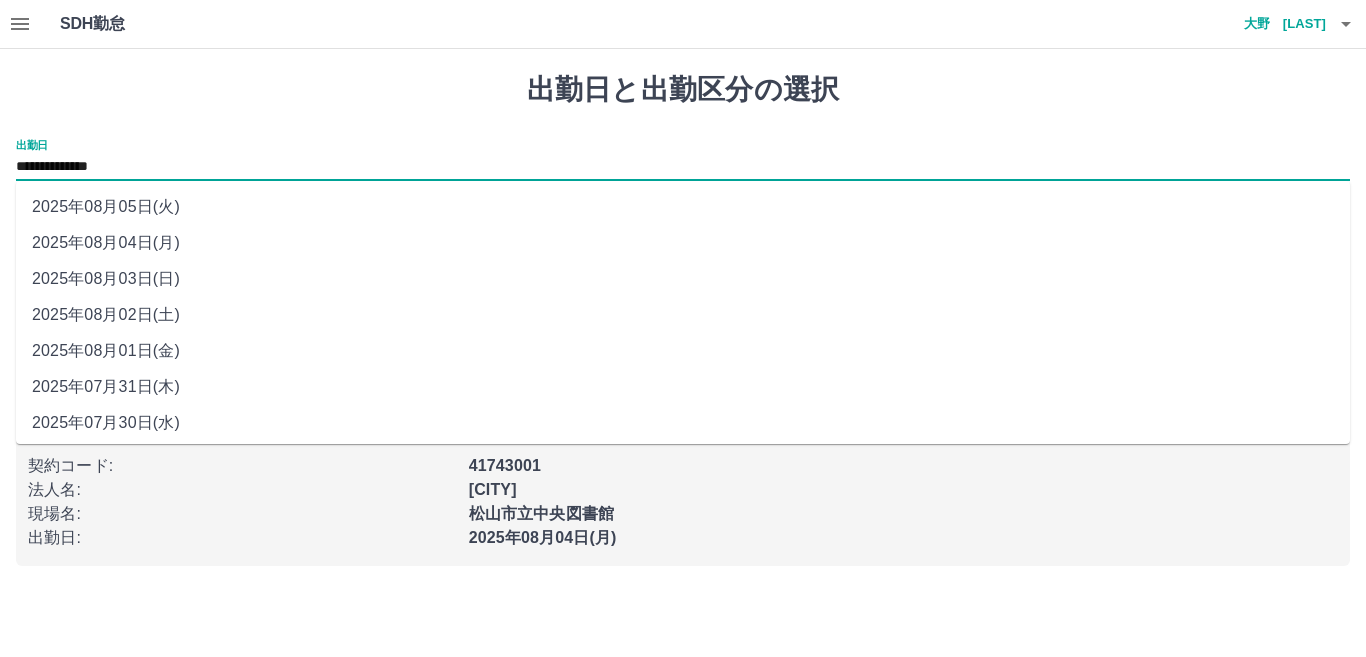 click on "2025年08月03日(日)" at bounding box center [683, 279] 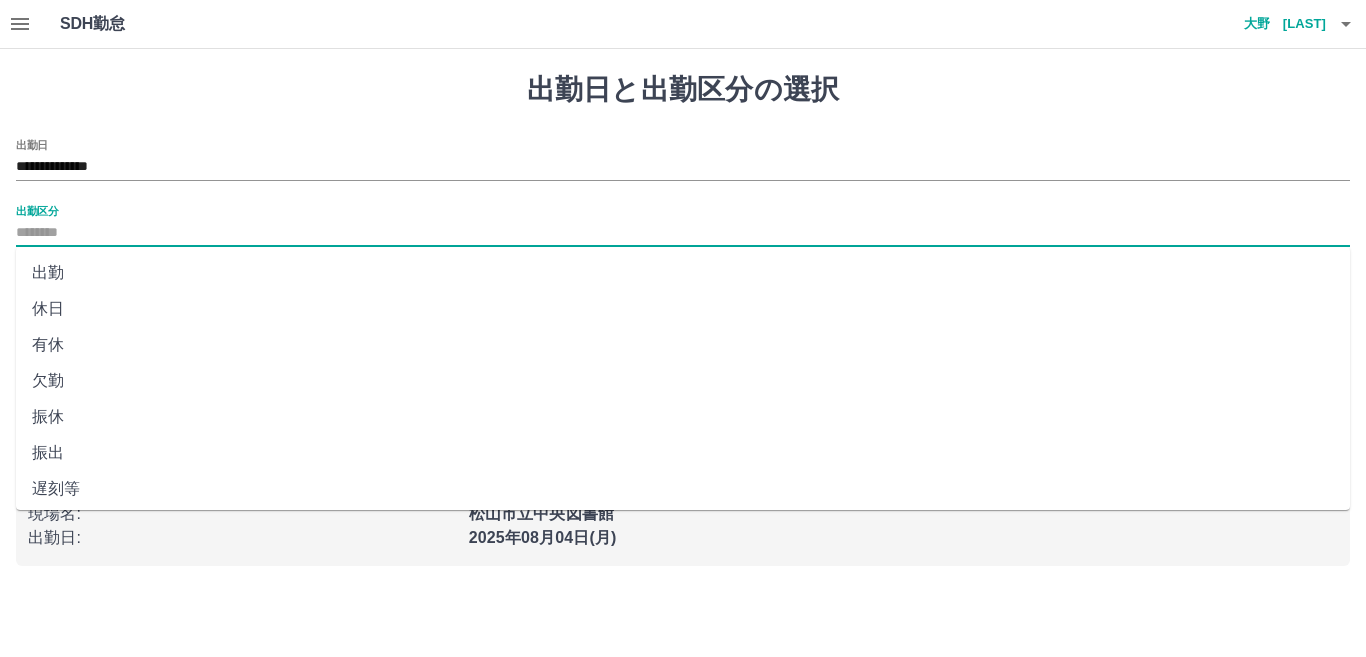 click on "出勤区分" at bounding box center [683, 233] 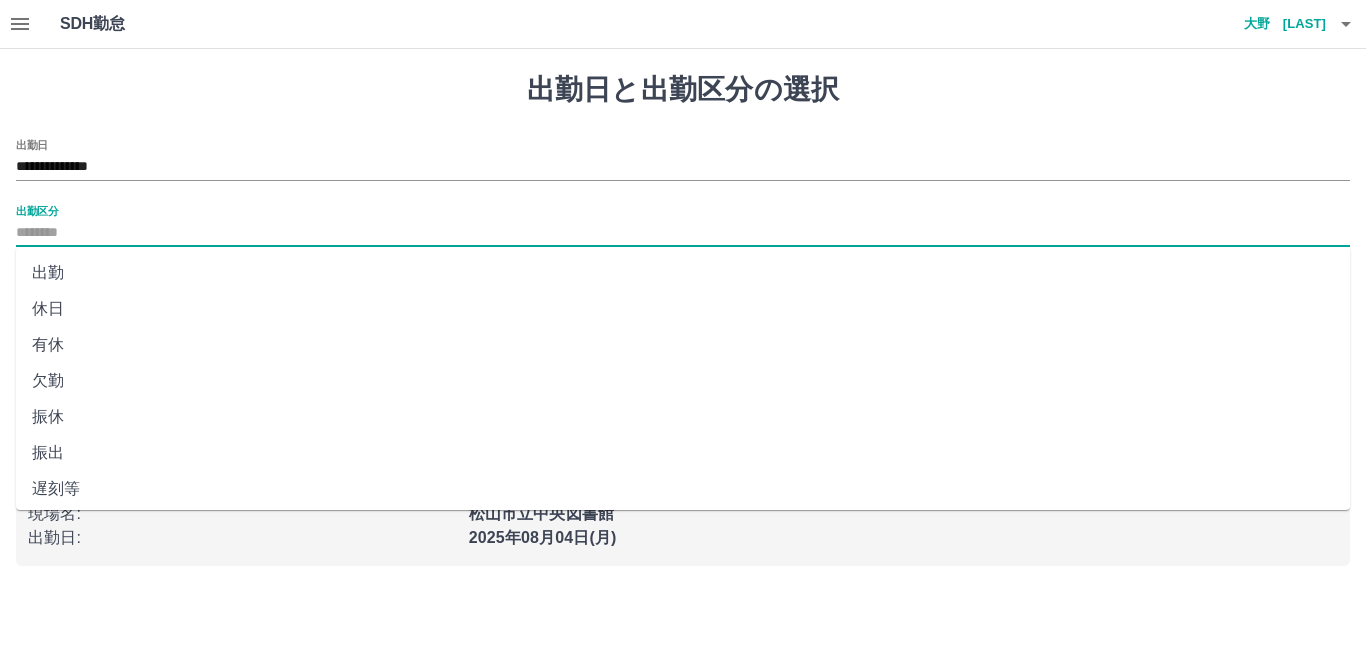 click on "出勤" at bounding box center [683, 273] 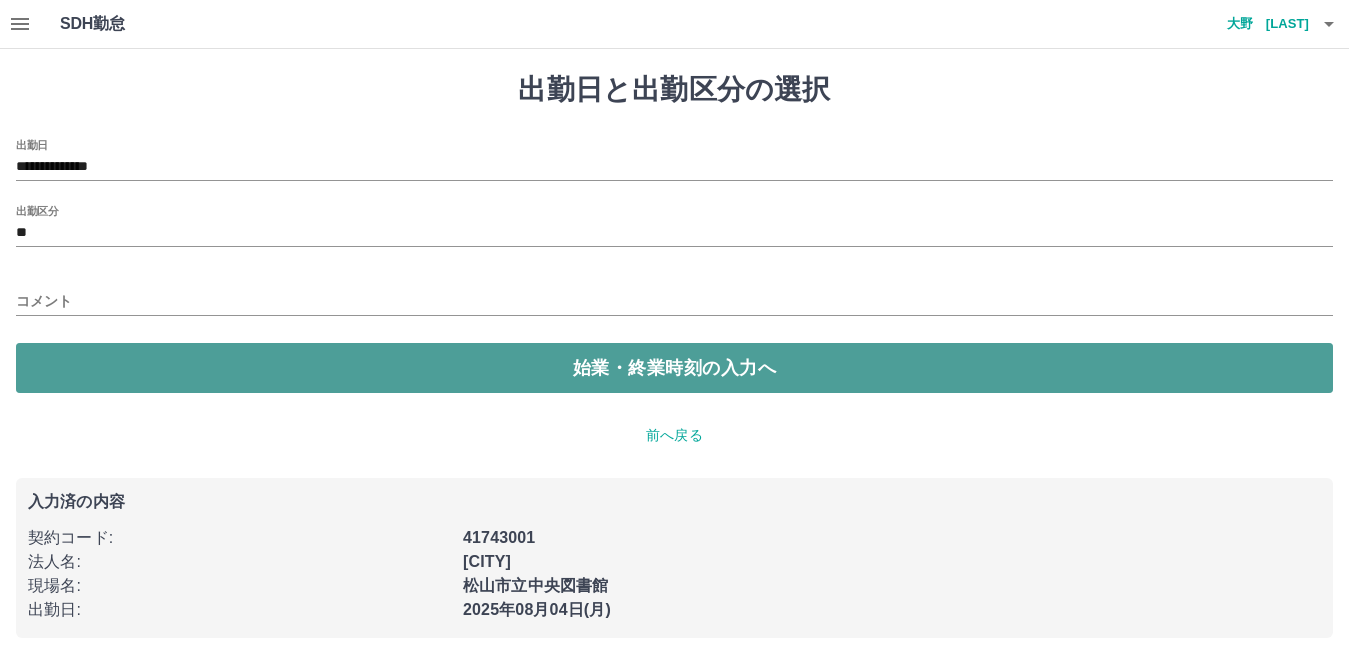 click on "始業・終業時刻の入力へ" at bounding box center (674, 368) 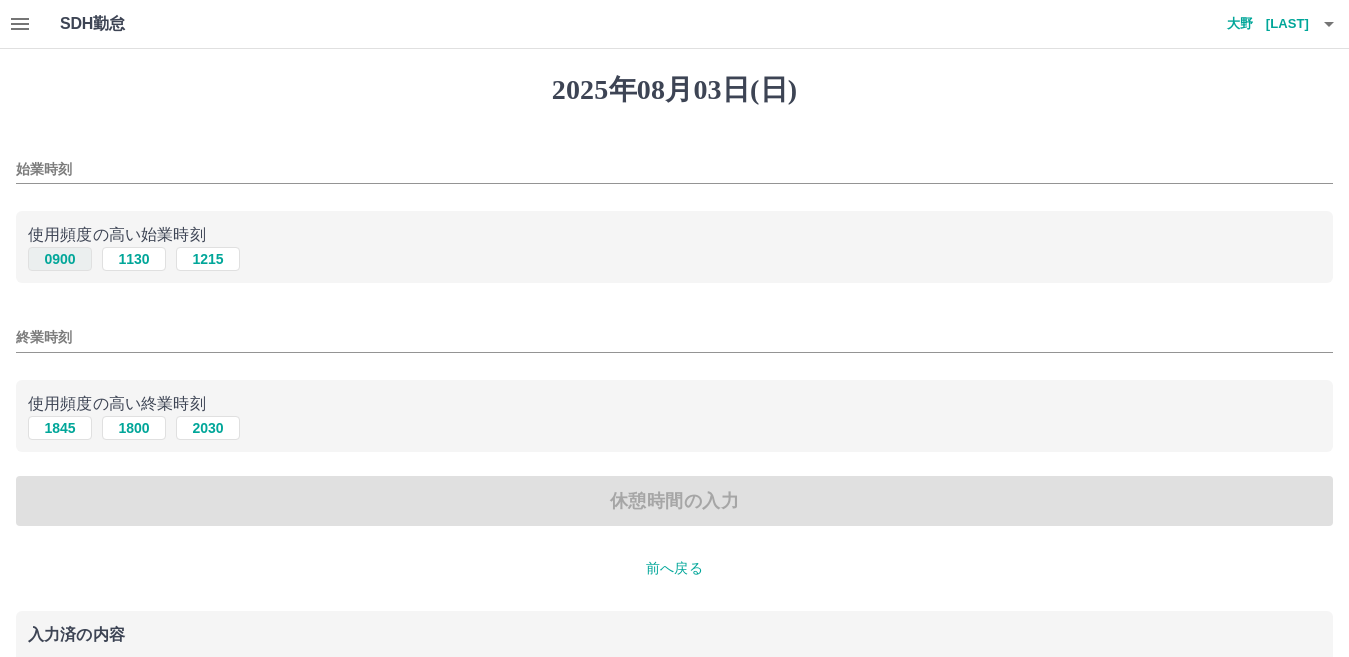 click on "0900" at bounding box center [60, 259] 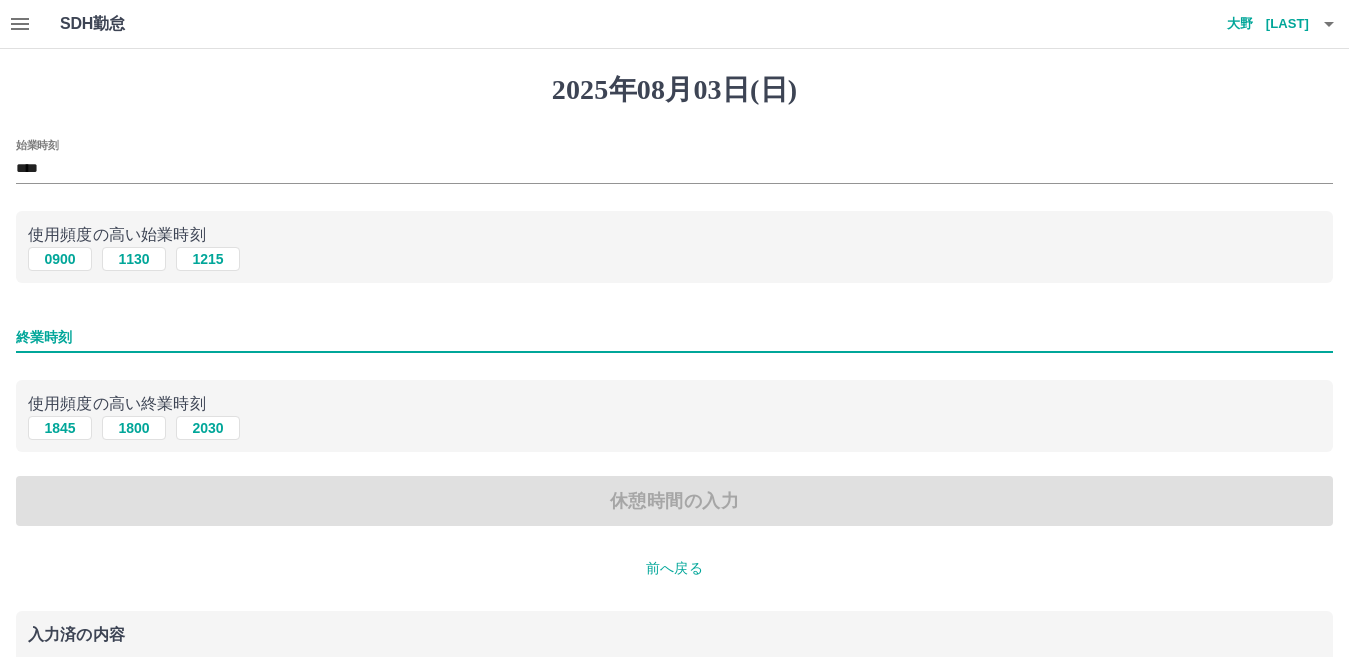 click on "終業時刻" at bounding box center [674, 337] 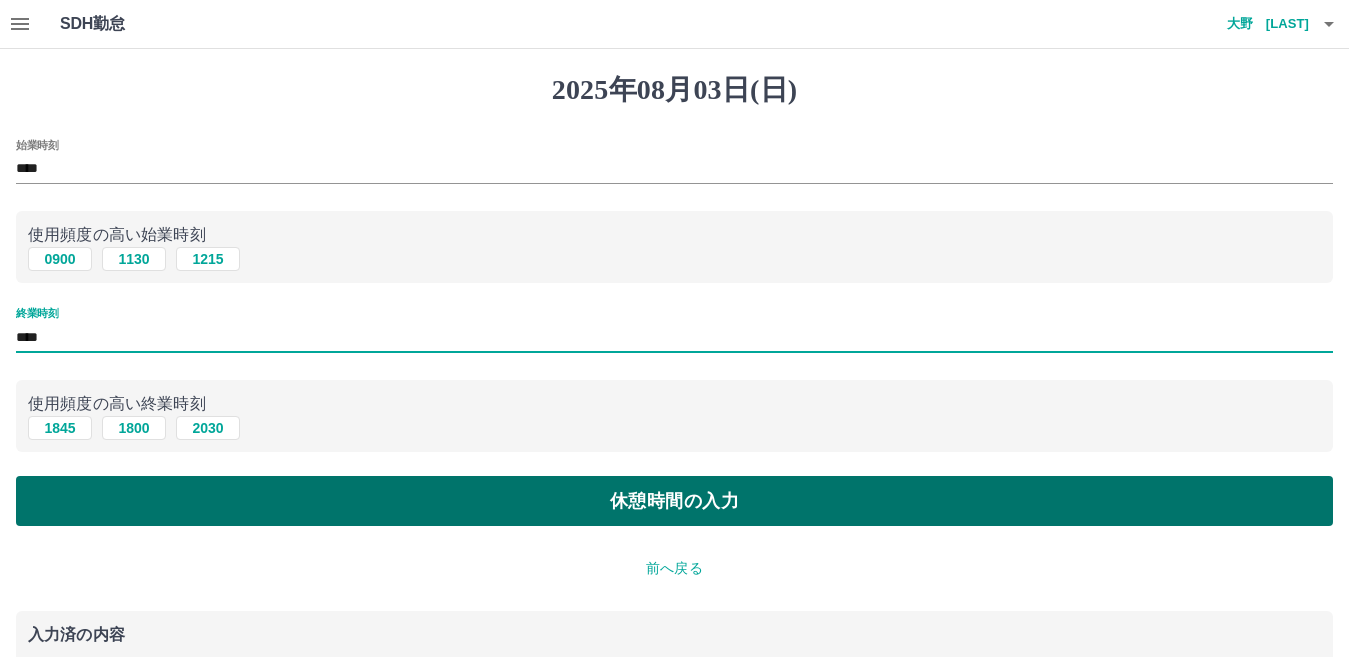 type on "****" 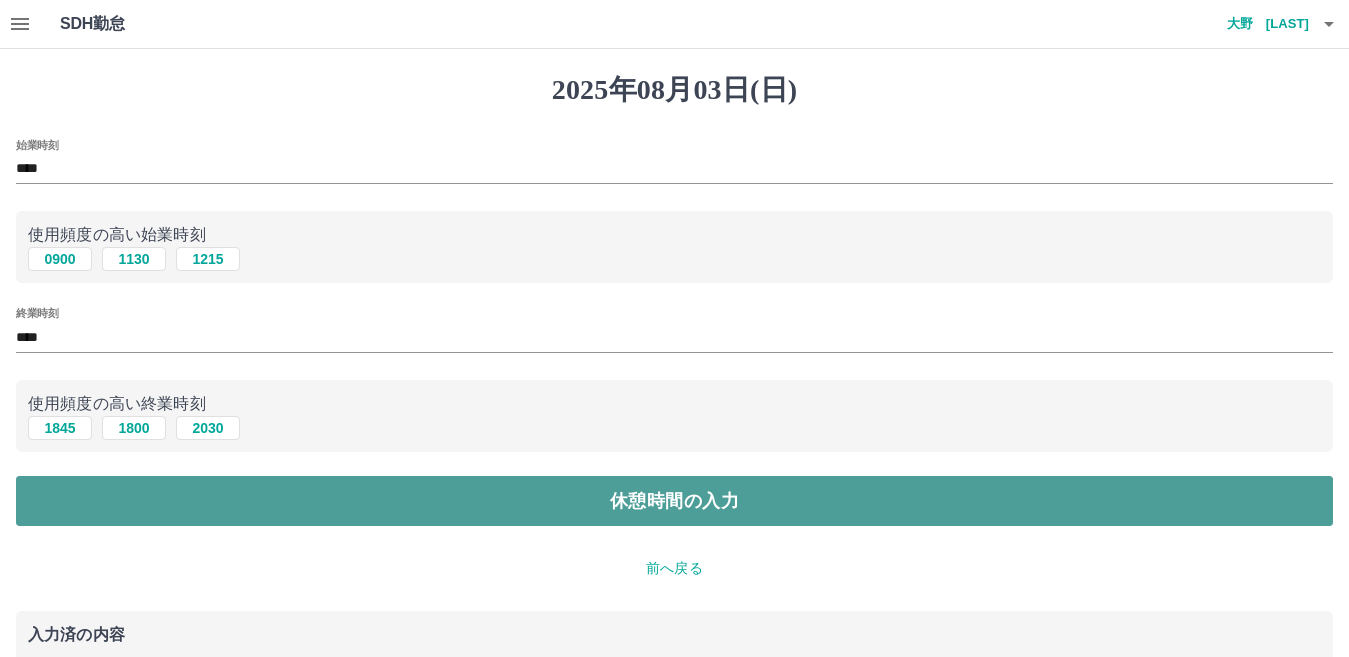 click on "休憩時間の入力" at bounding box center (674, 501) 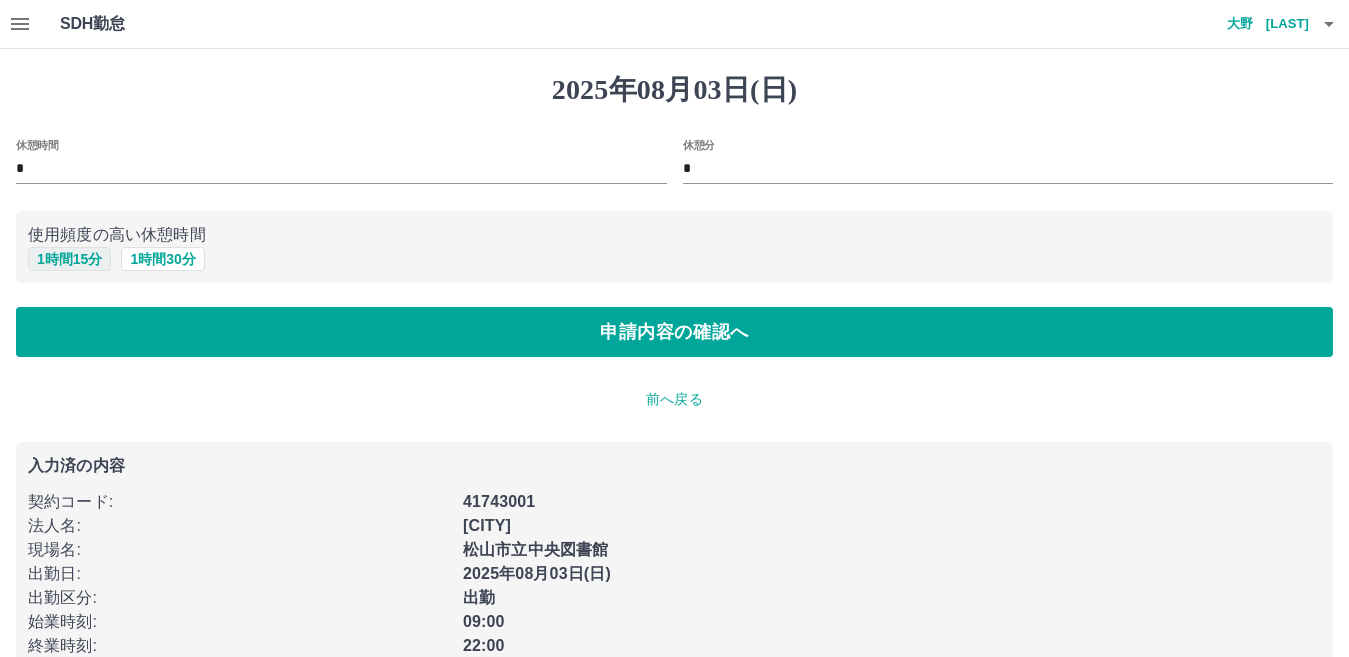 click on "1 時間 15 分" at bounding box center (69, 259) 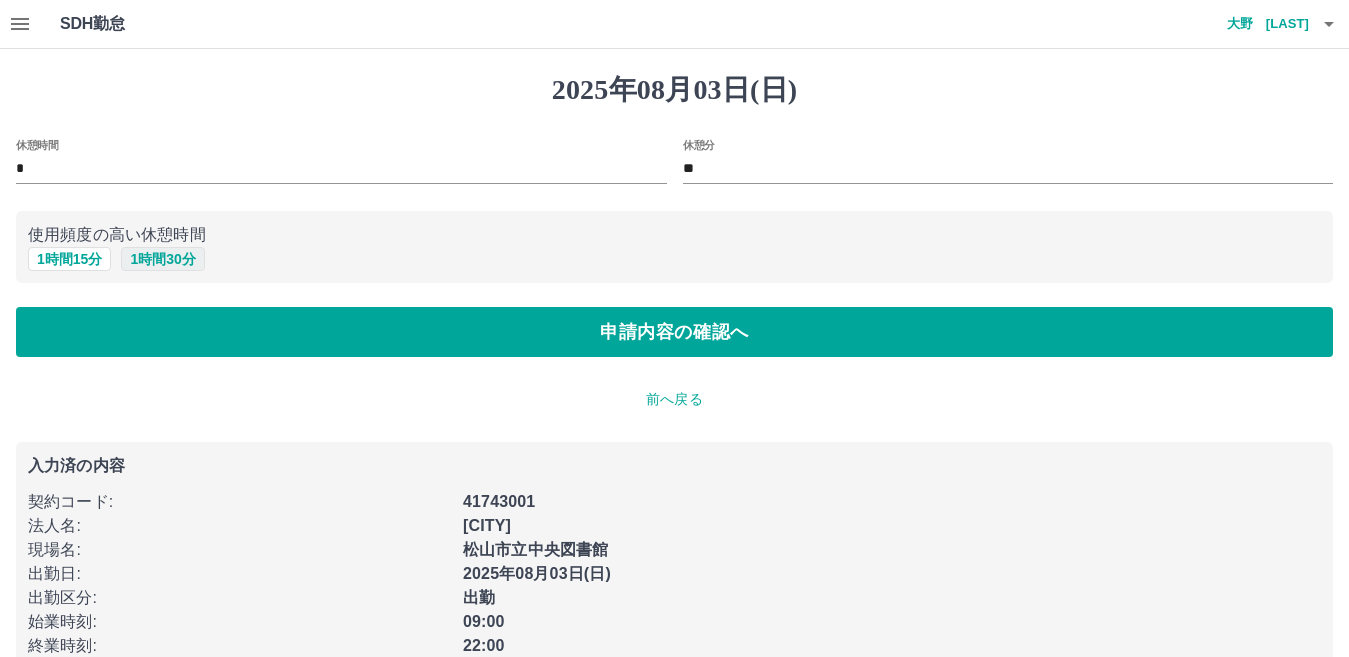 click on "1 時間 30 分" at bounding box center (162, 259) 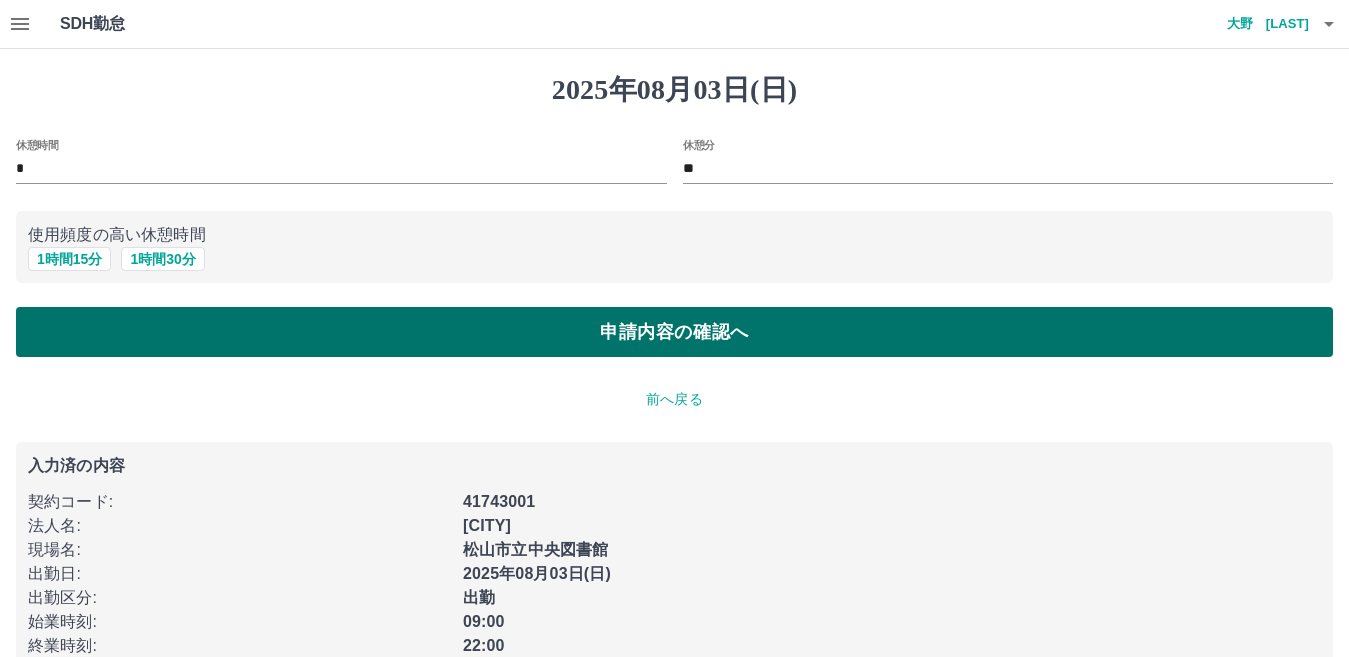 click on "申請内容の確認へ" at bounding box center (674, 332) 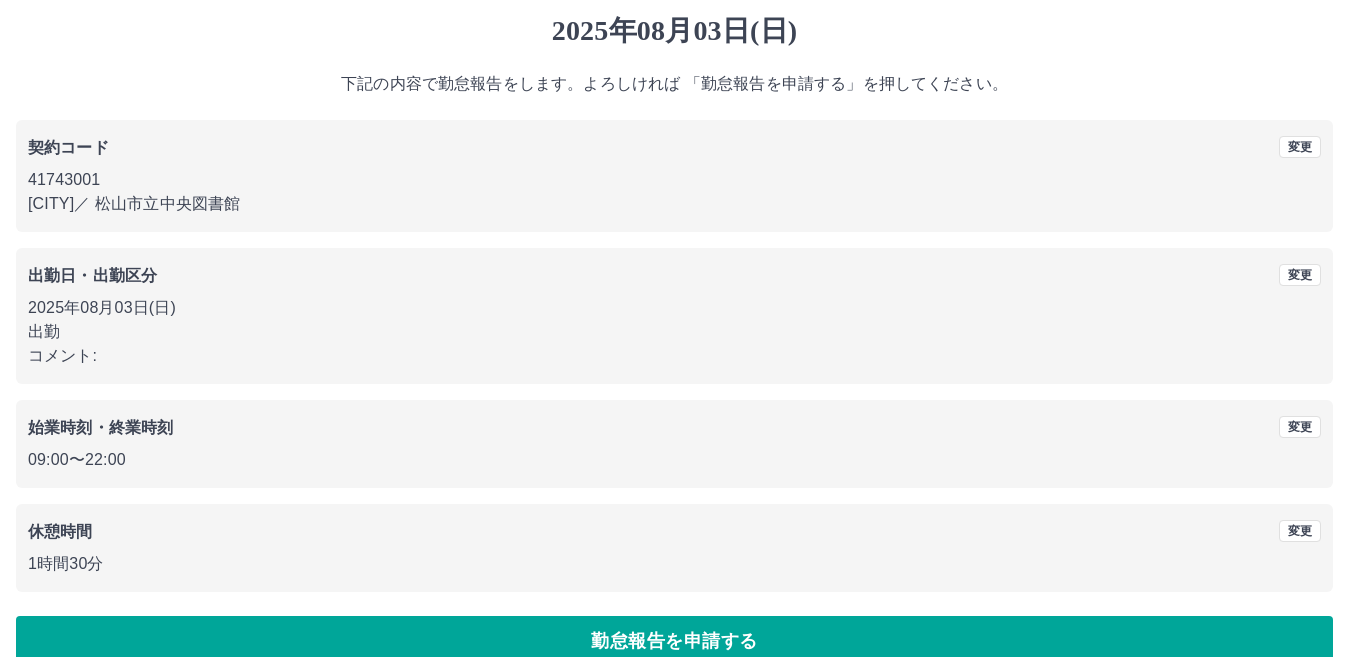 scroll, scrollTop: 92, scrollLeft: 0, axis: vertical 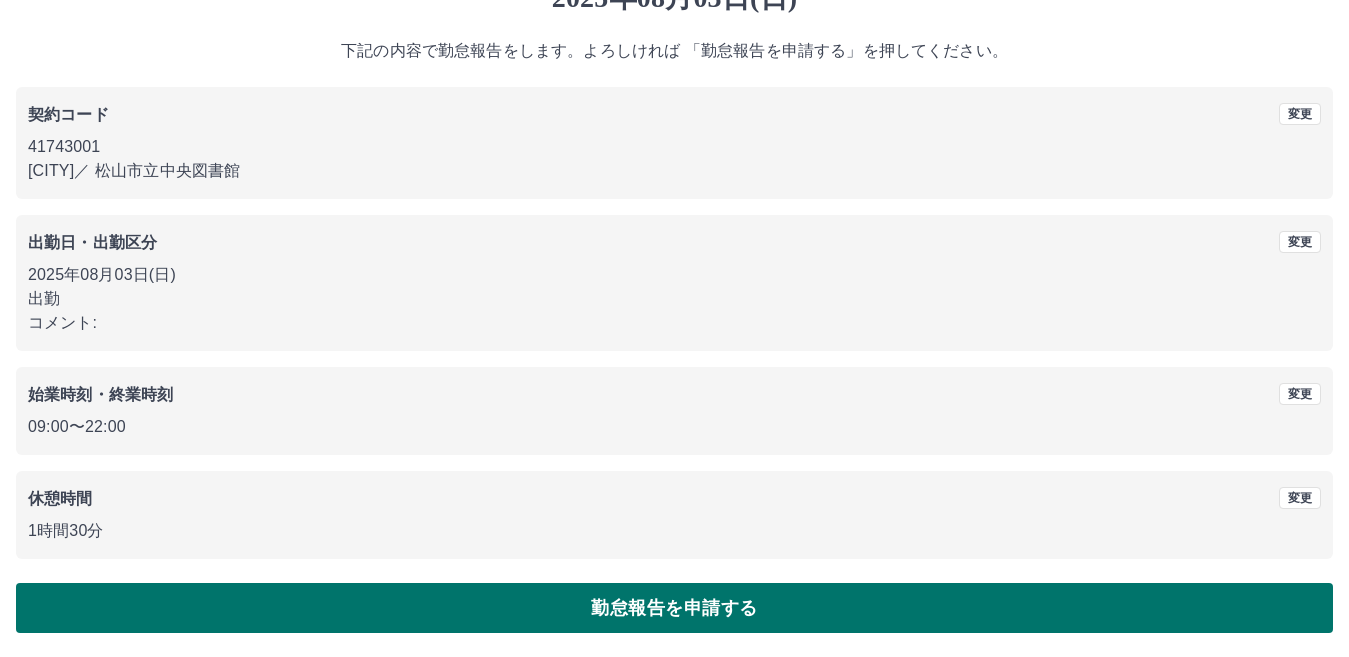 click on "勤怠報告を申請する" at bounding box center (674, 608) 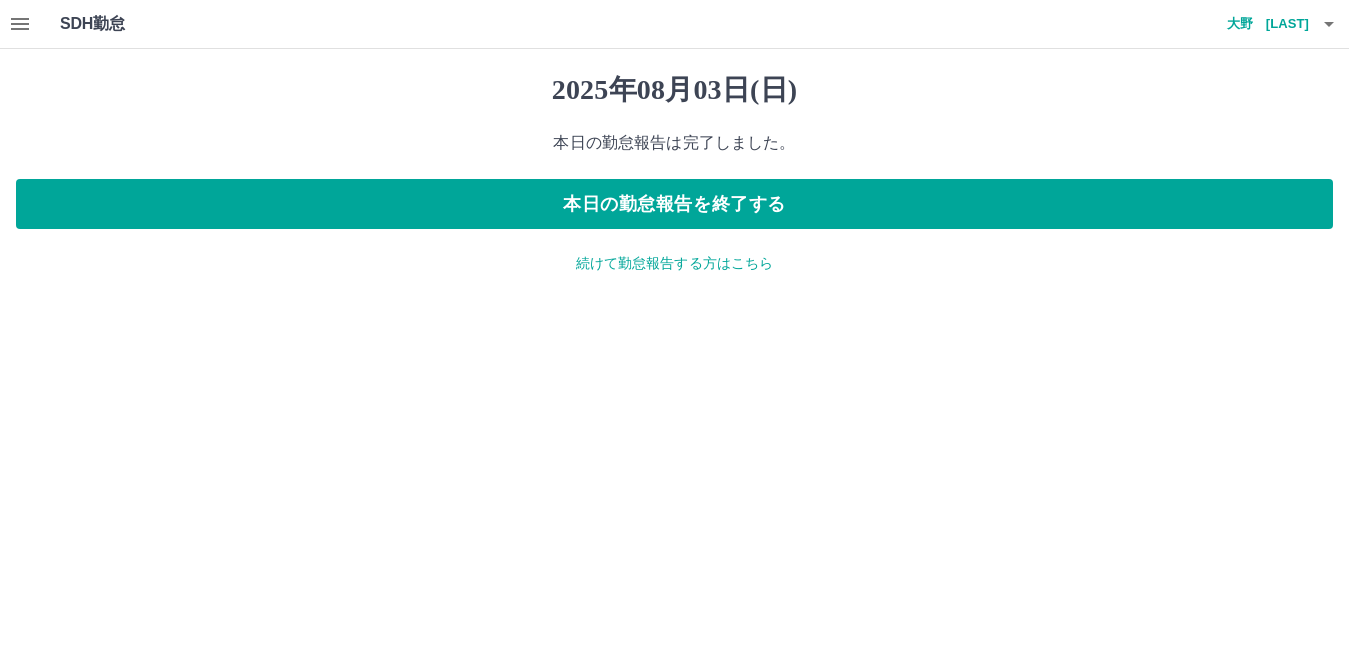 scroll, scrollTop: 0, scrollLeft: 0, axis: both 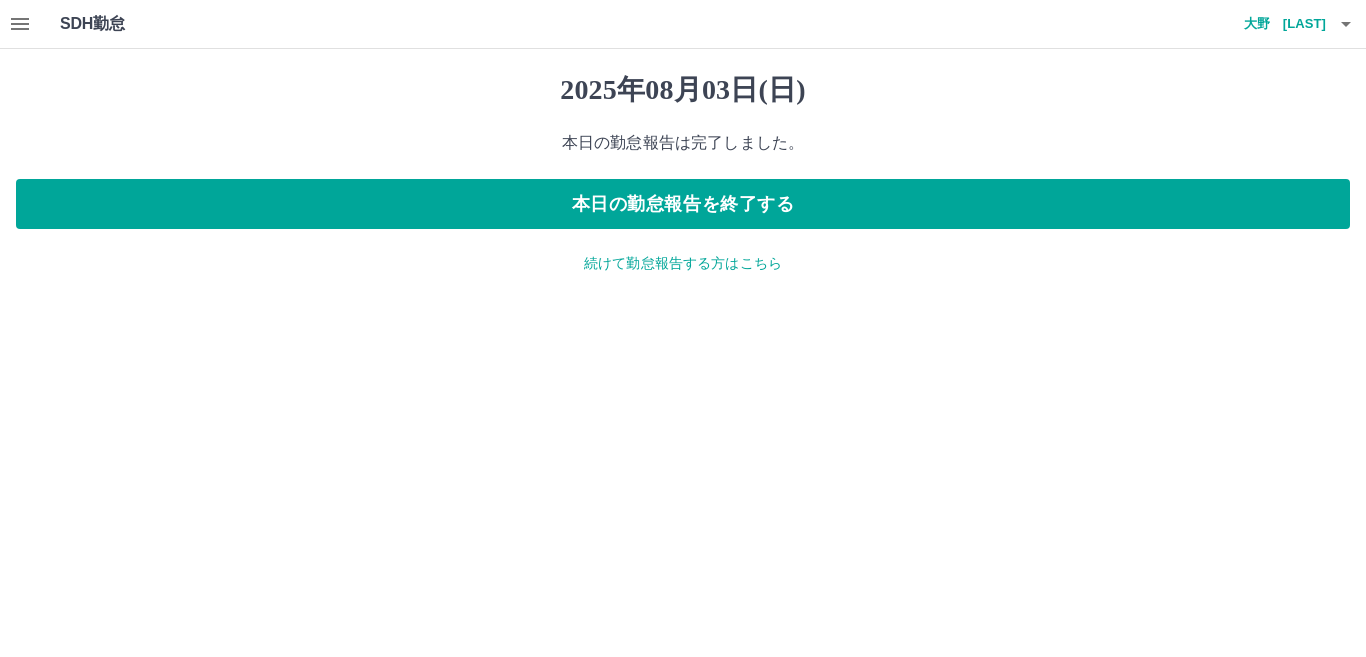 click on "続けて勤怠報告する方はこちら" at bounding box center (683, 263) 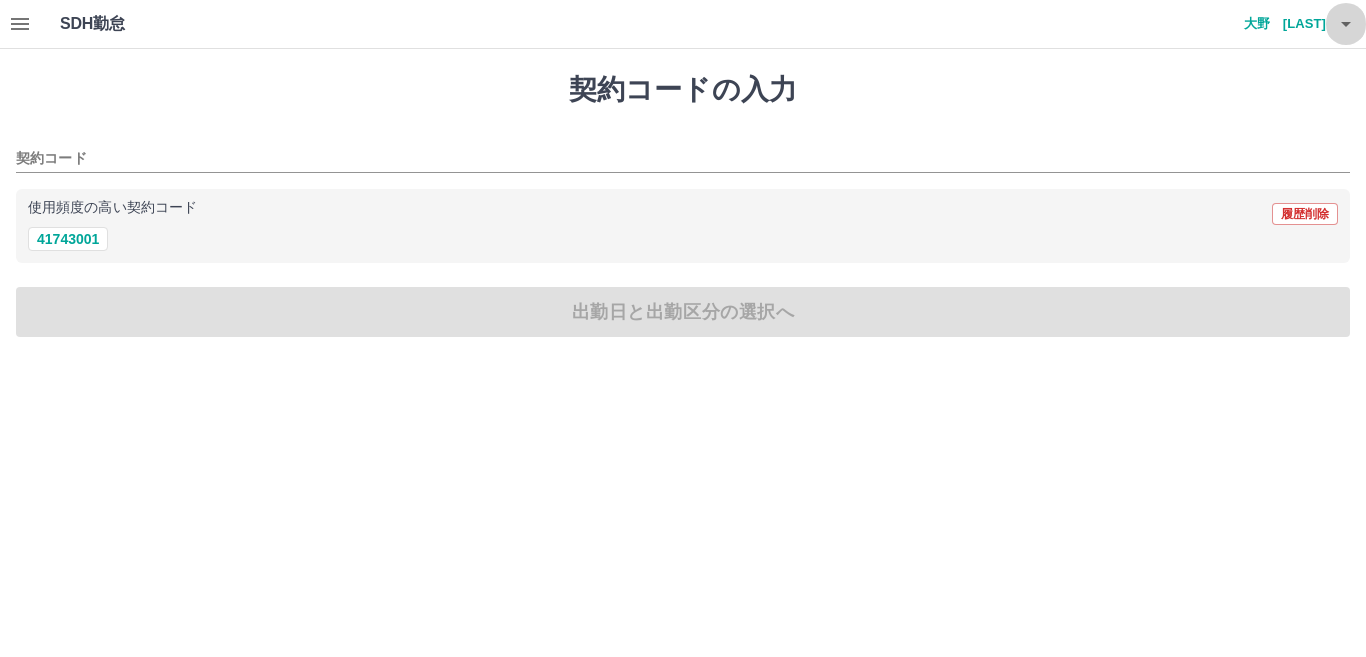 click at bounding box center [1346, 24] 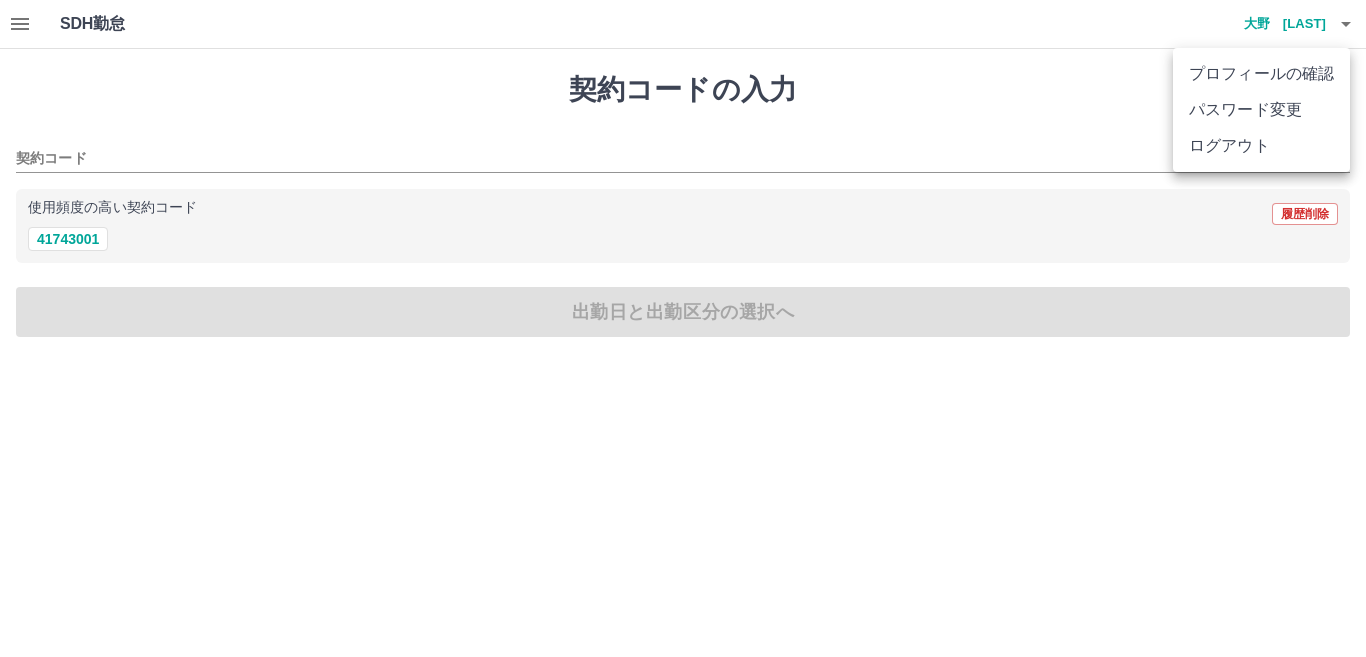 click at bounding box center (683, 328) 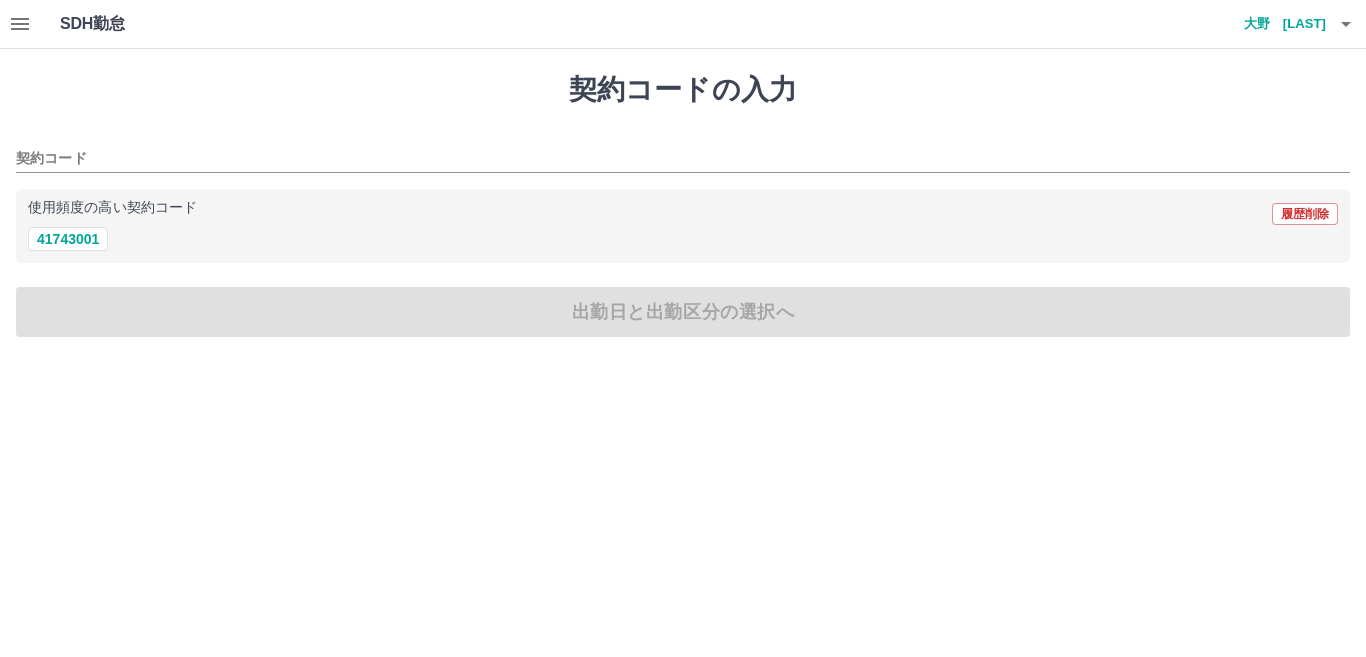 click 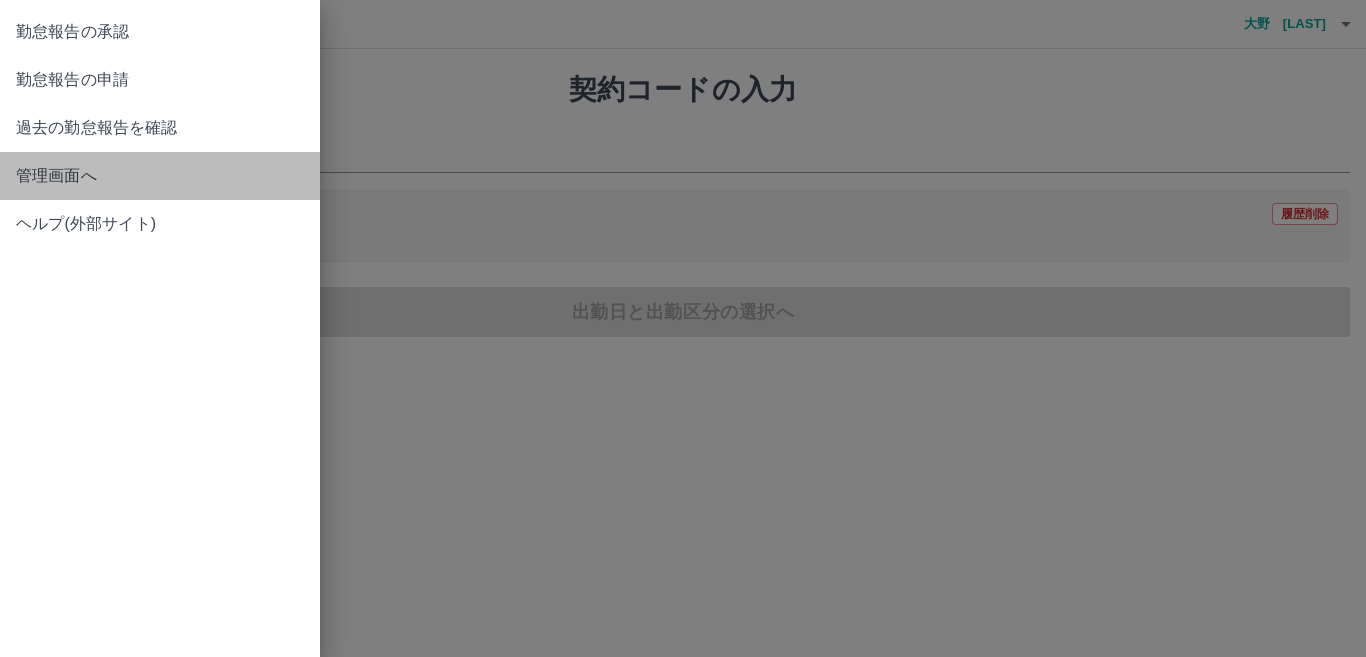 click on "管理画面へ" at bounding box center (160, 176) 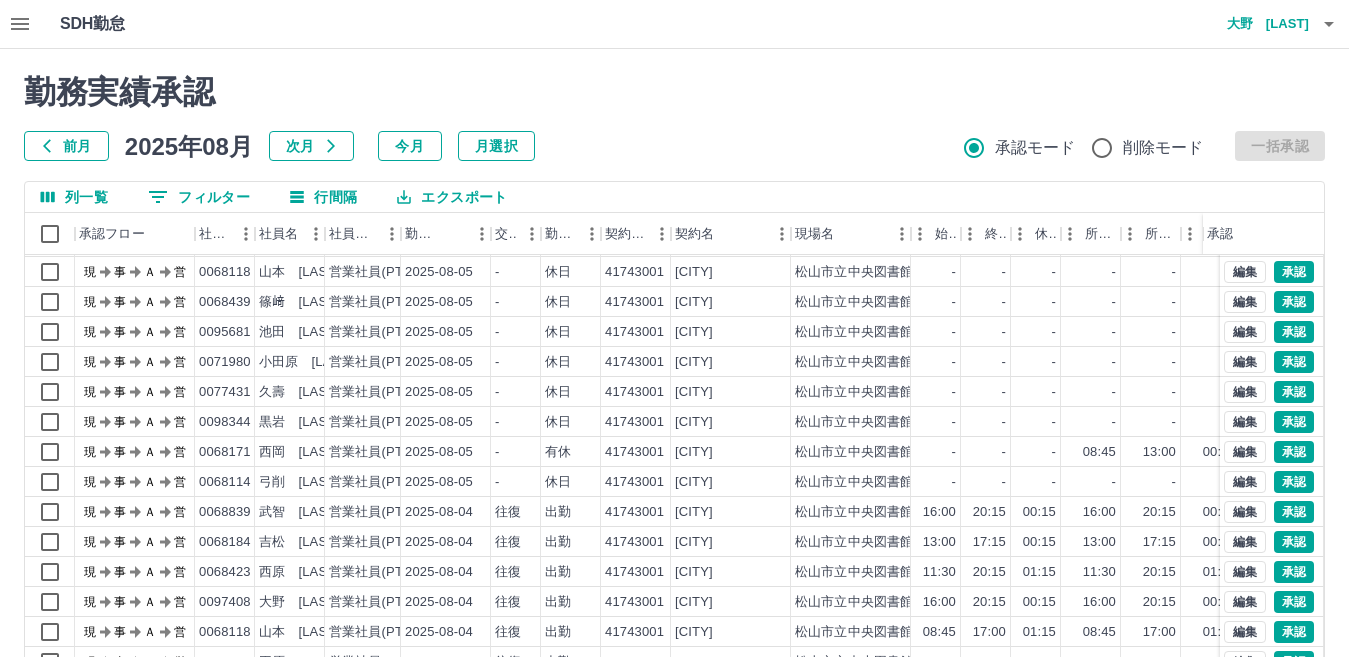 scroll, scrollTop: 104, scrollLeft: 0, axis: vertical 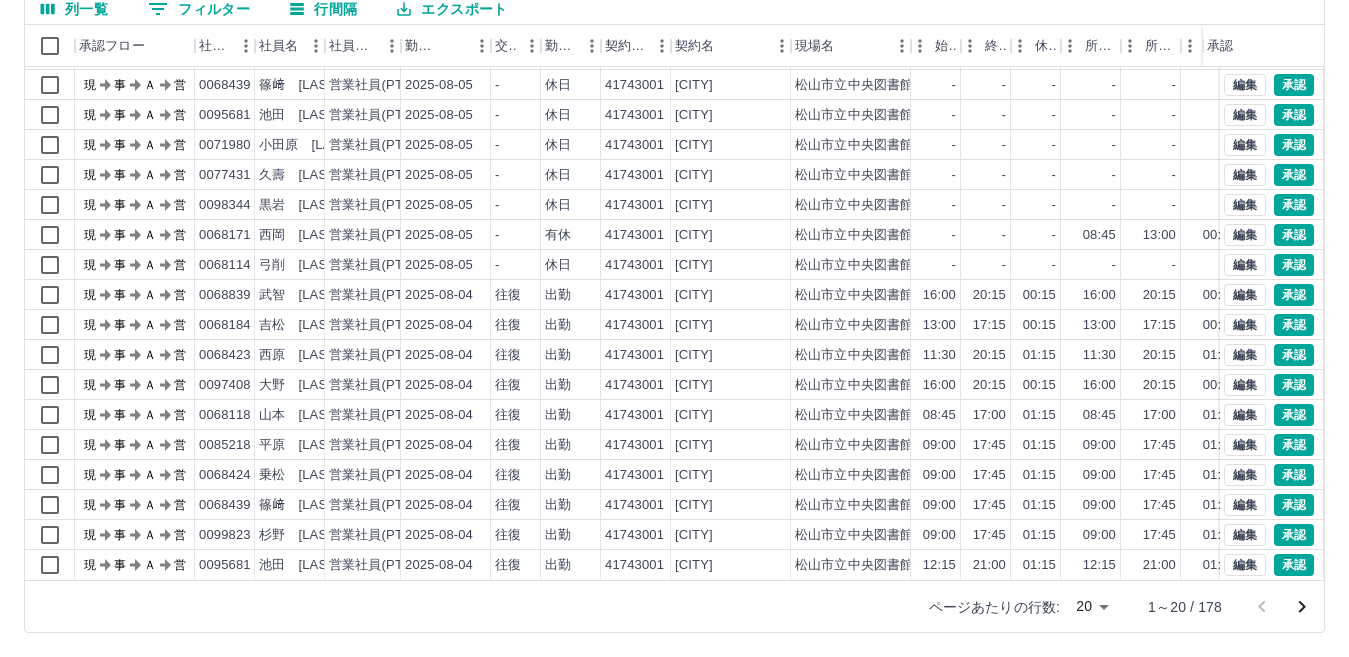click 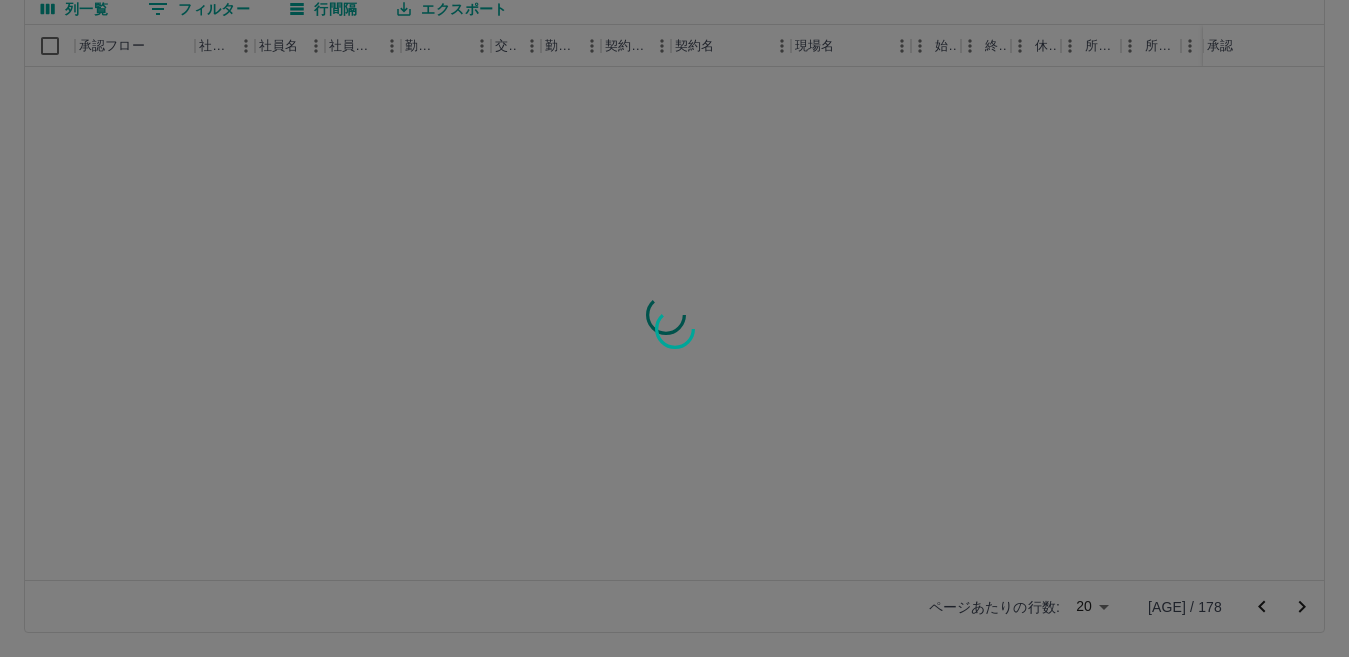 scroll, scrollTop: 0, scrollLeft: 0, axis: both 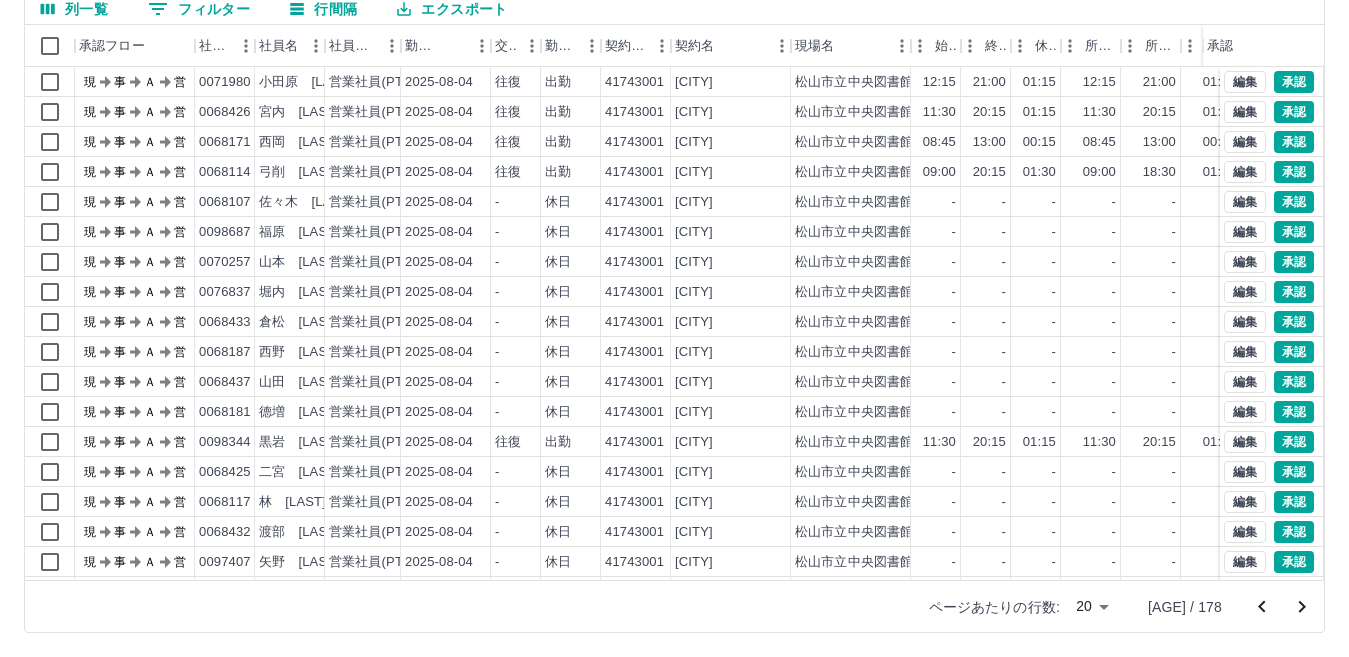 click 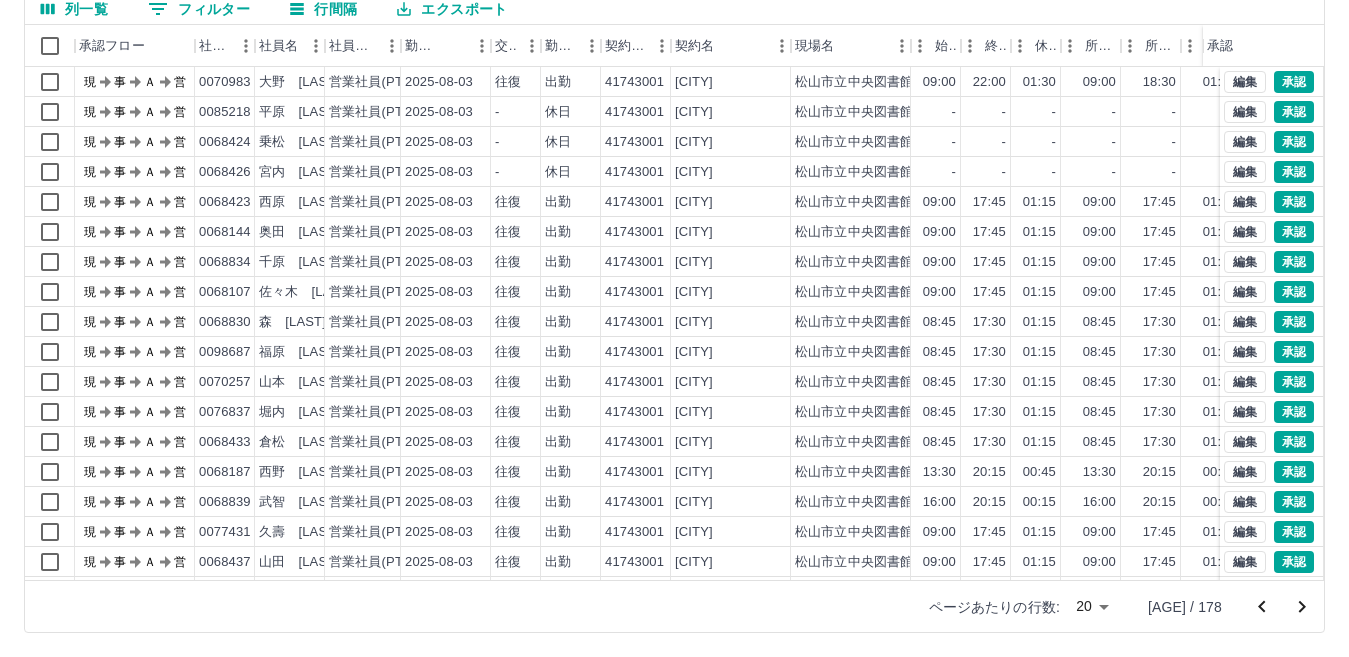 click 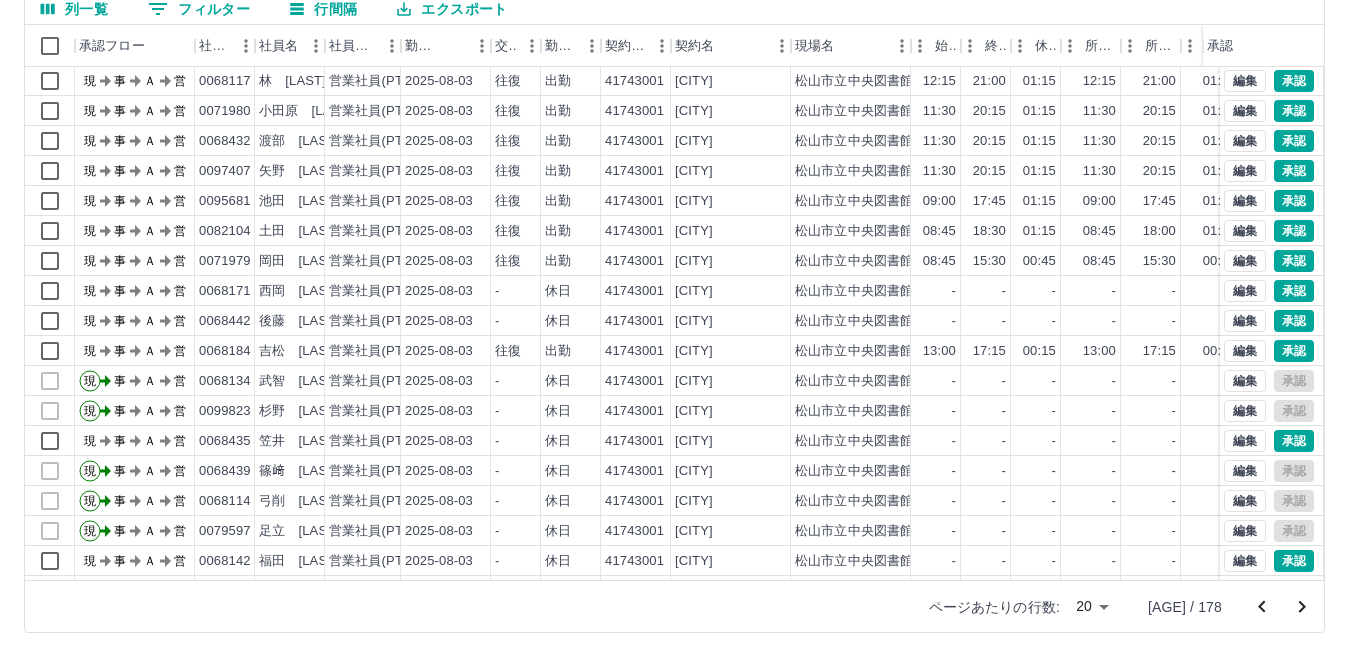 scroll, scrollTop: 104, scrollLeft: 0, axis: vertical 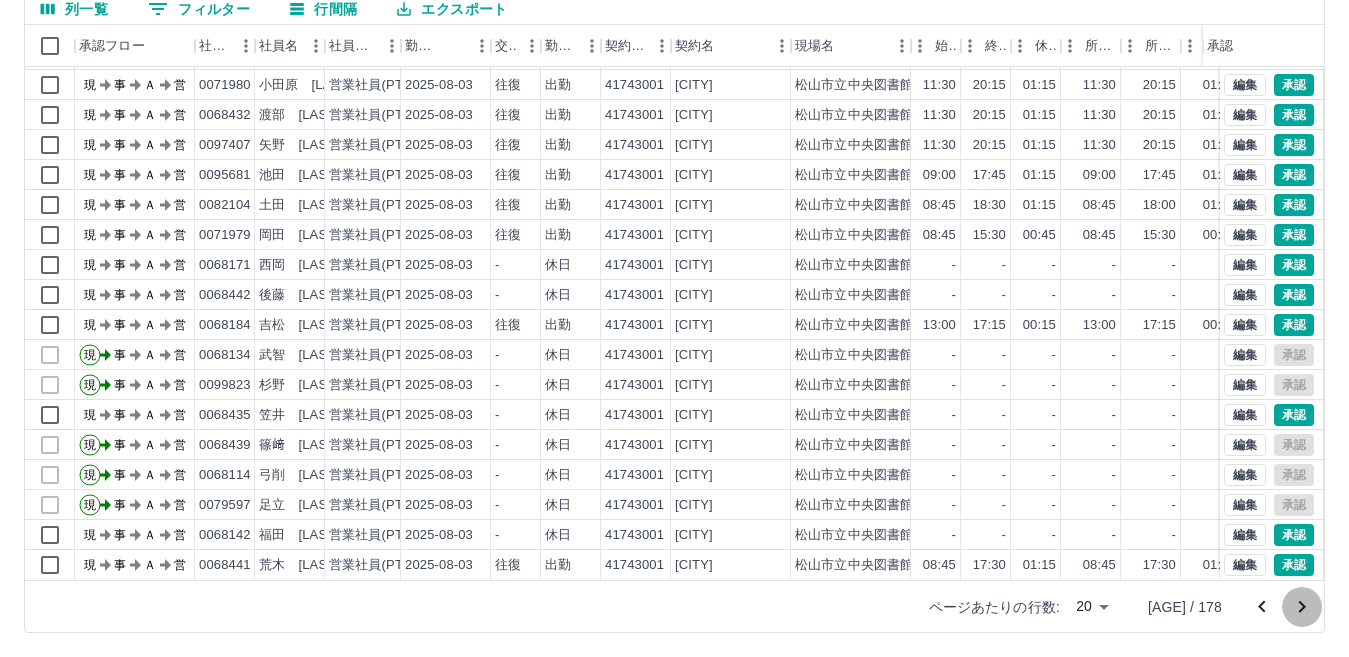 click 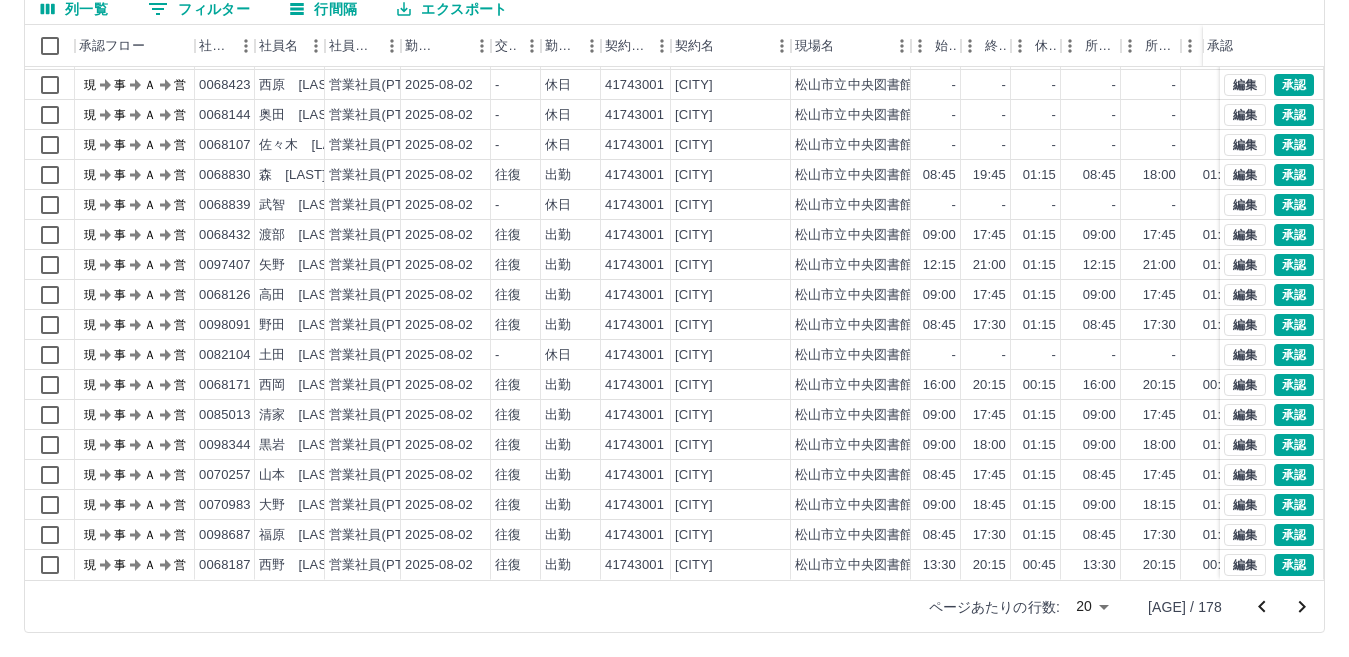 scroll, scrollTop: 104, scrollLeft: 0, axis: vertical 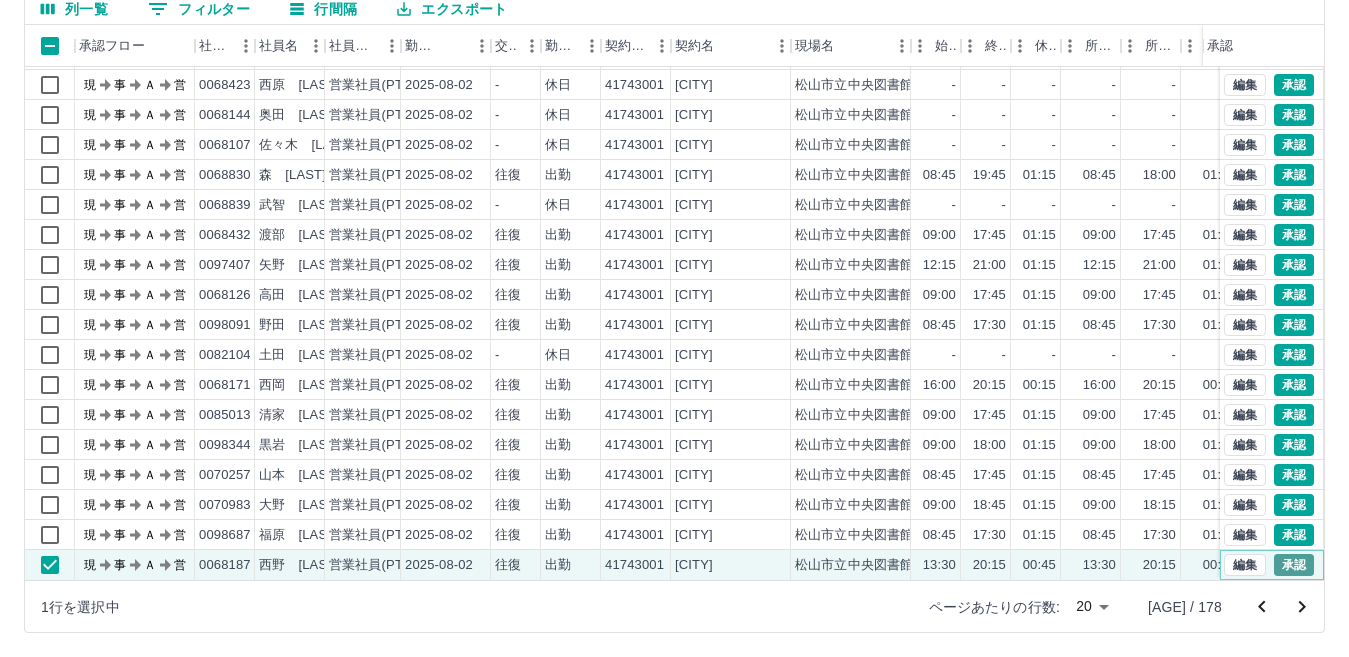 click on "承認" at bounding box center (1294, 565) 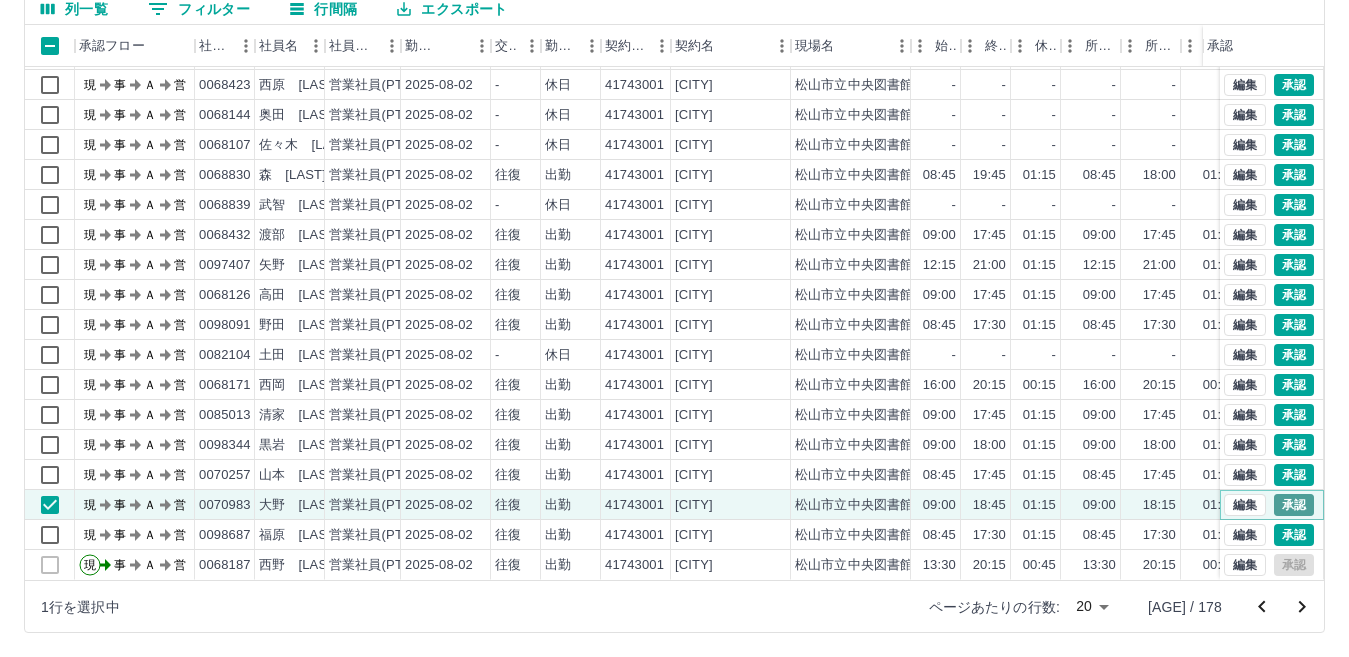 click on "承認" at bounding box center [1294, 505] 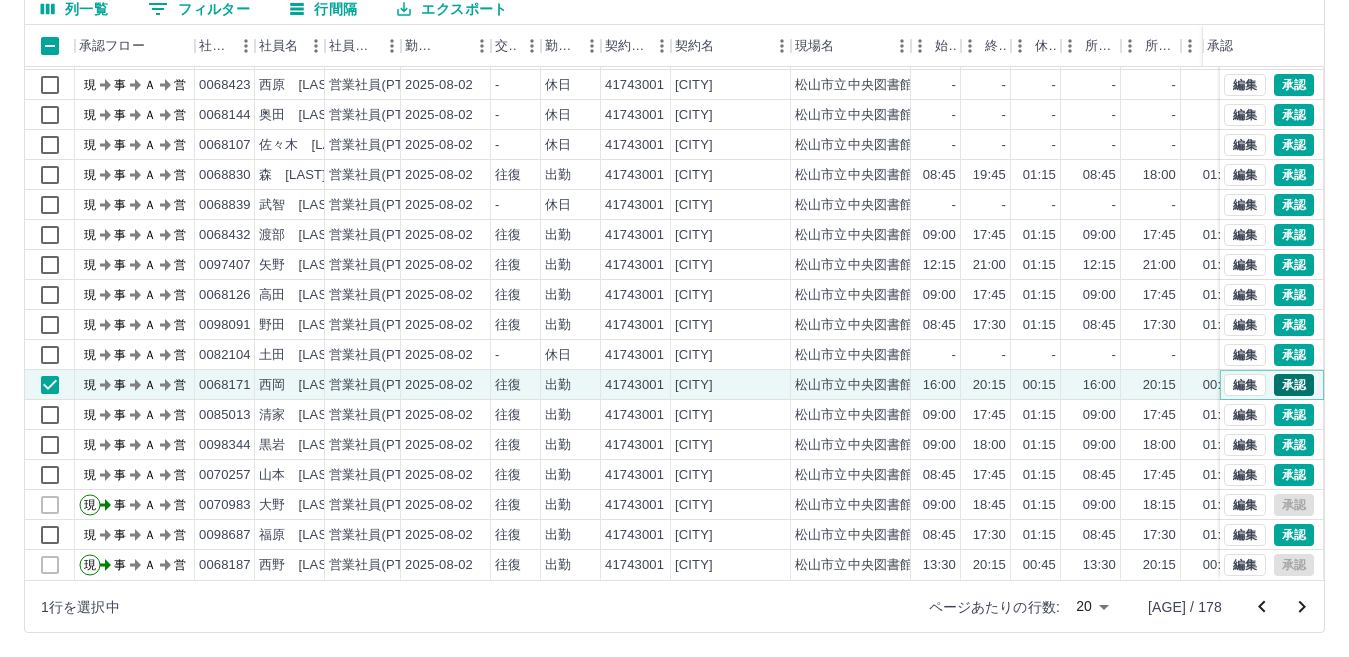 click on "承認" at bounding box center (1294, 385) 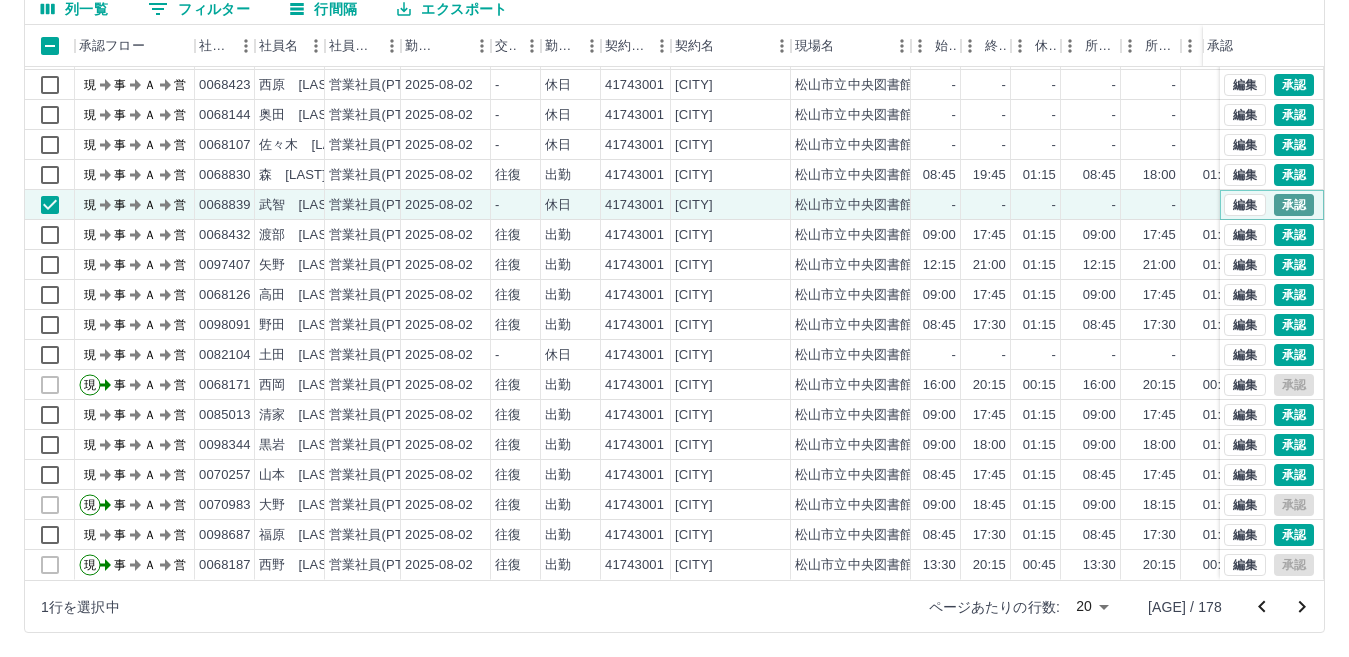 click on "承認" at bounding box center (1294, 205) 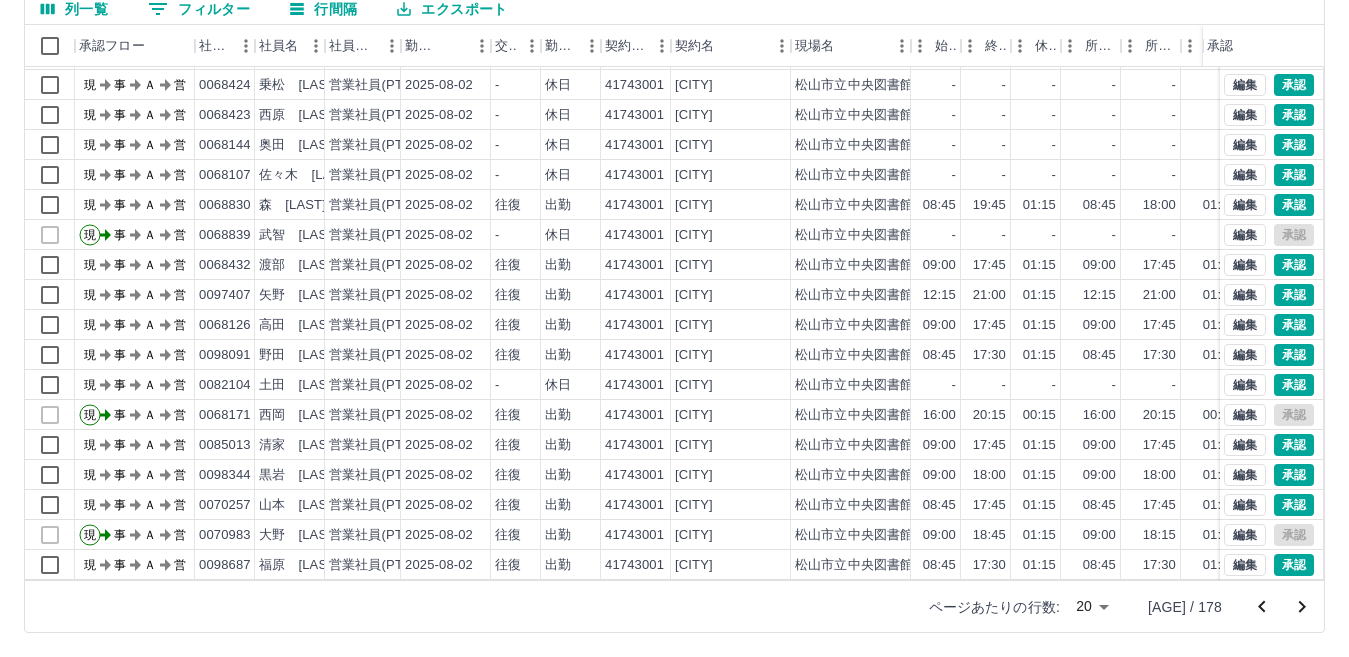 scroll, scrollTop: 104, scrollLeft: 0, axis: vertical 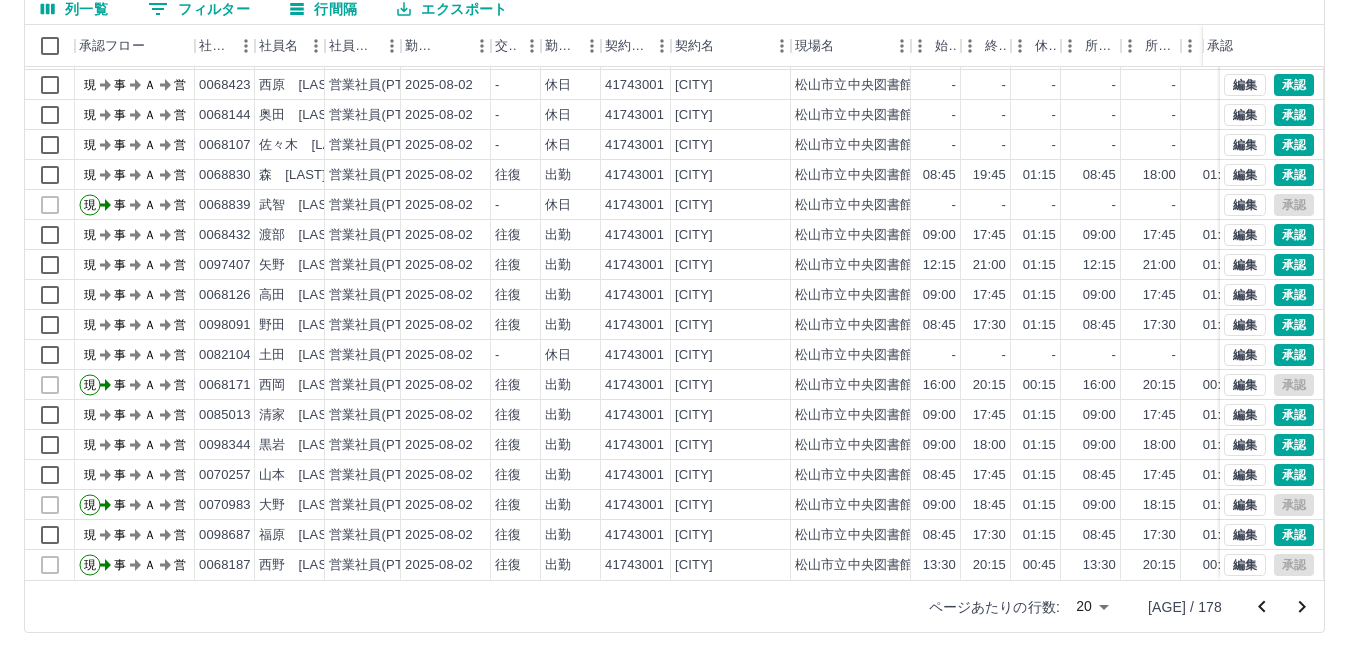 click 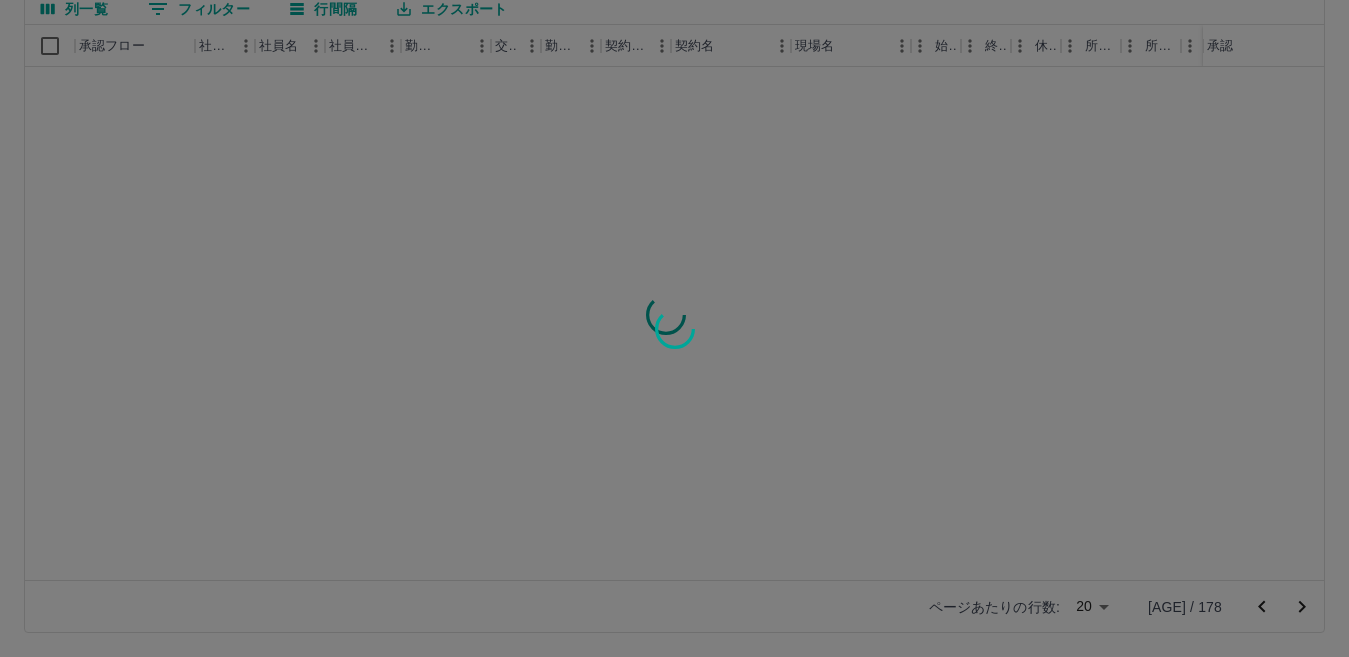 scroll, scrollTop: 0, scrollLeft: 0, axis: both 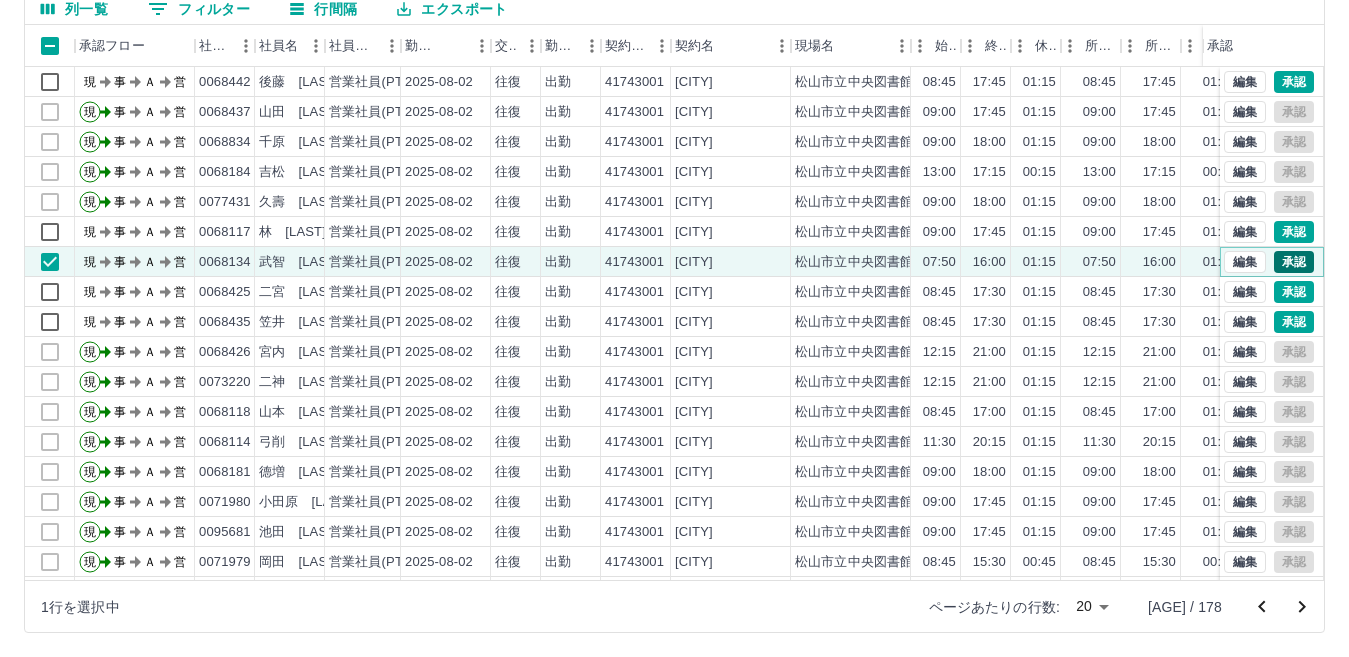 click on "承認" at bounding box center [1294, 262] 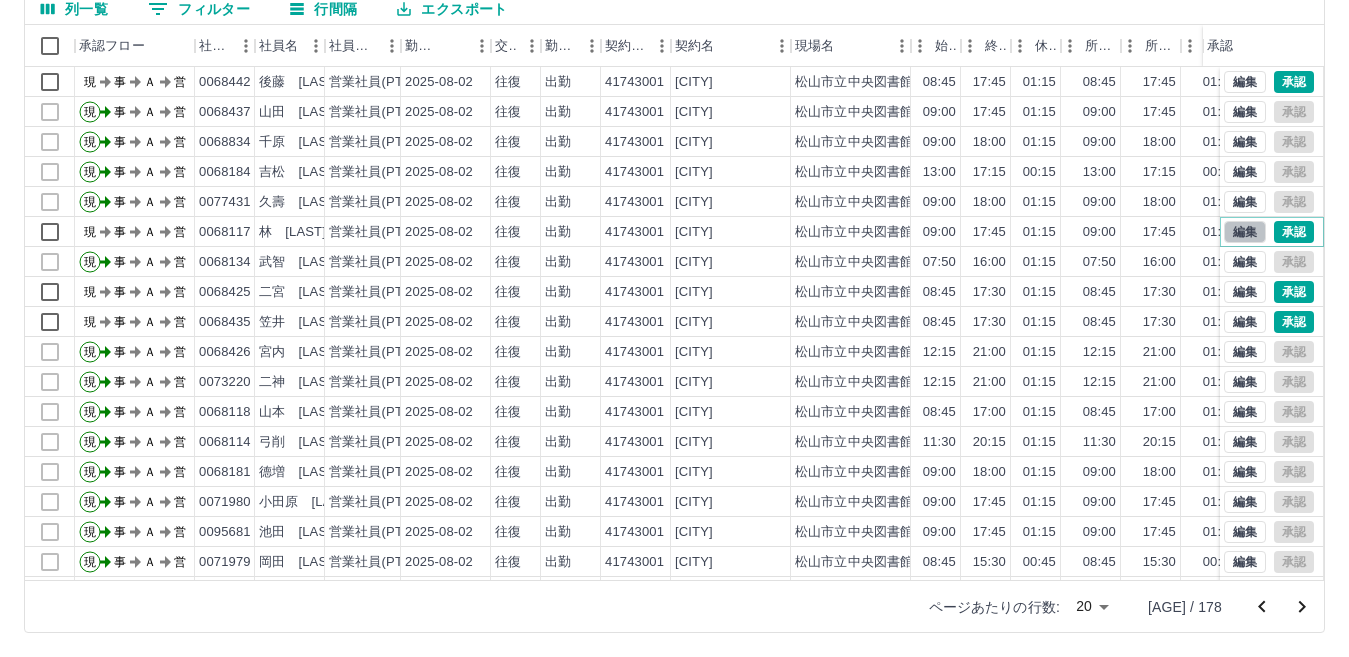 click on "編集" at bounding box center [1245, 232] 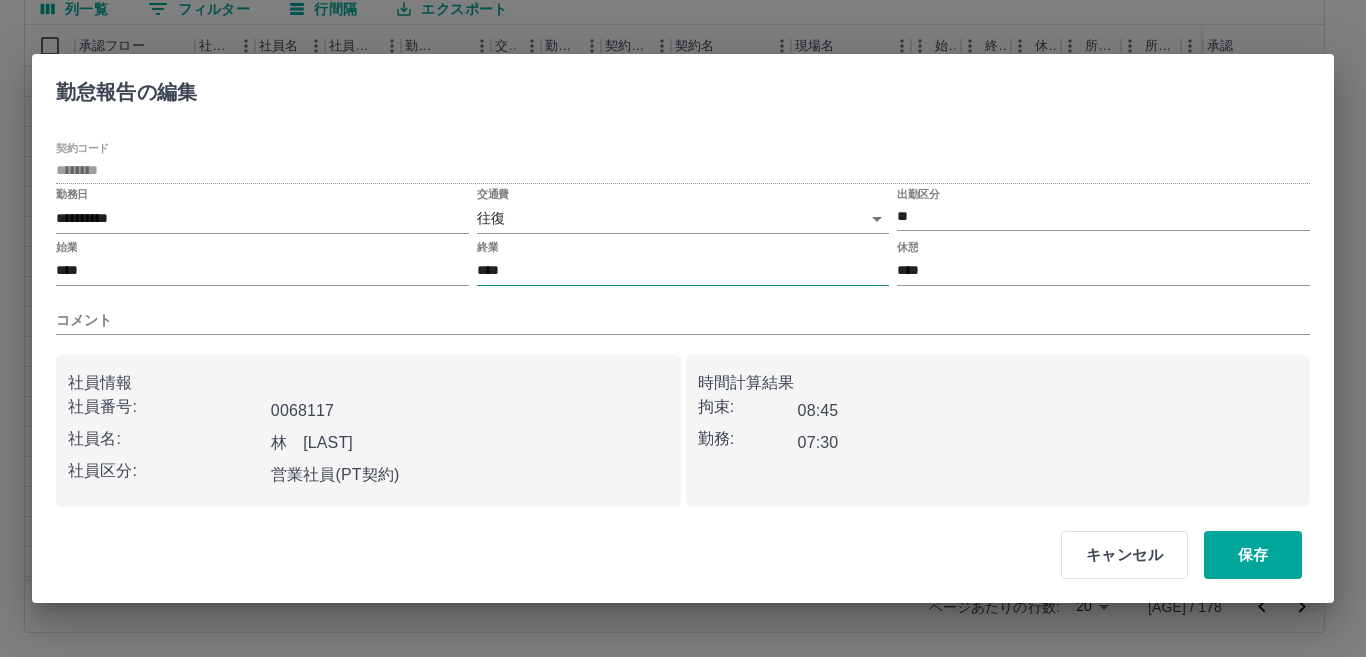 click on "****" at bounding box center [683, 271] 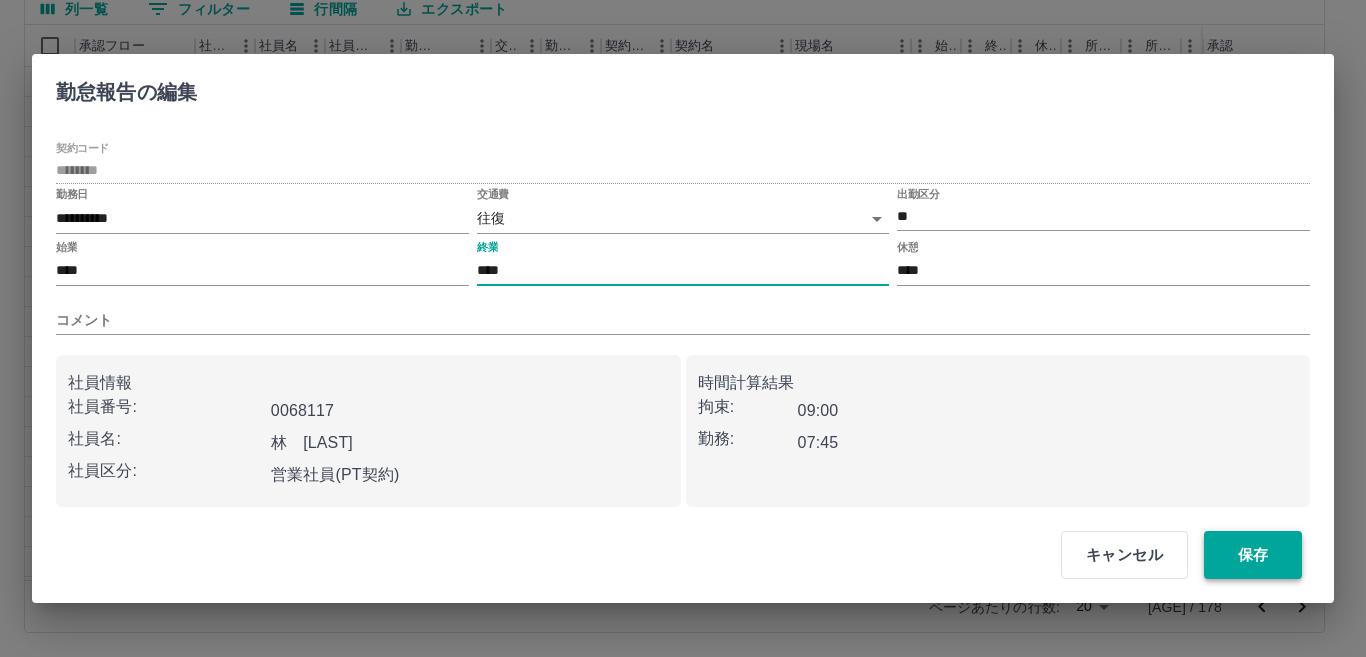 type on "****" 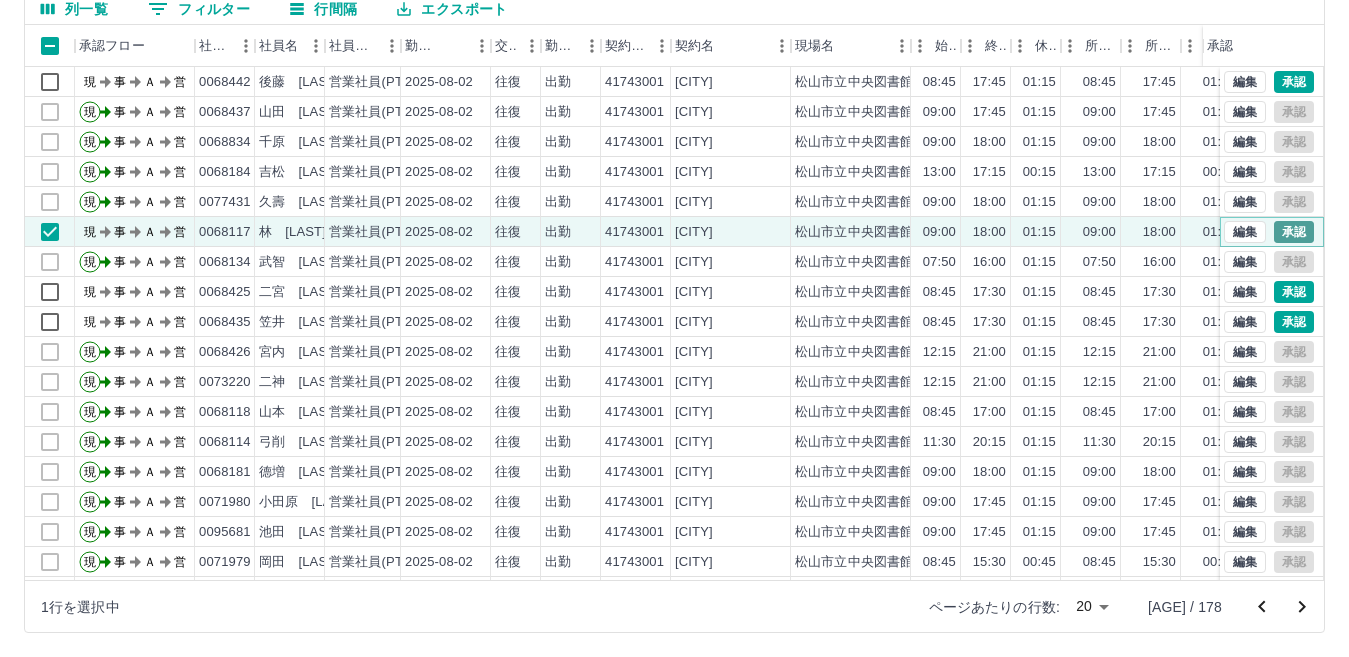 click on "承認" at bounding box center (1294, 232) 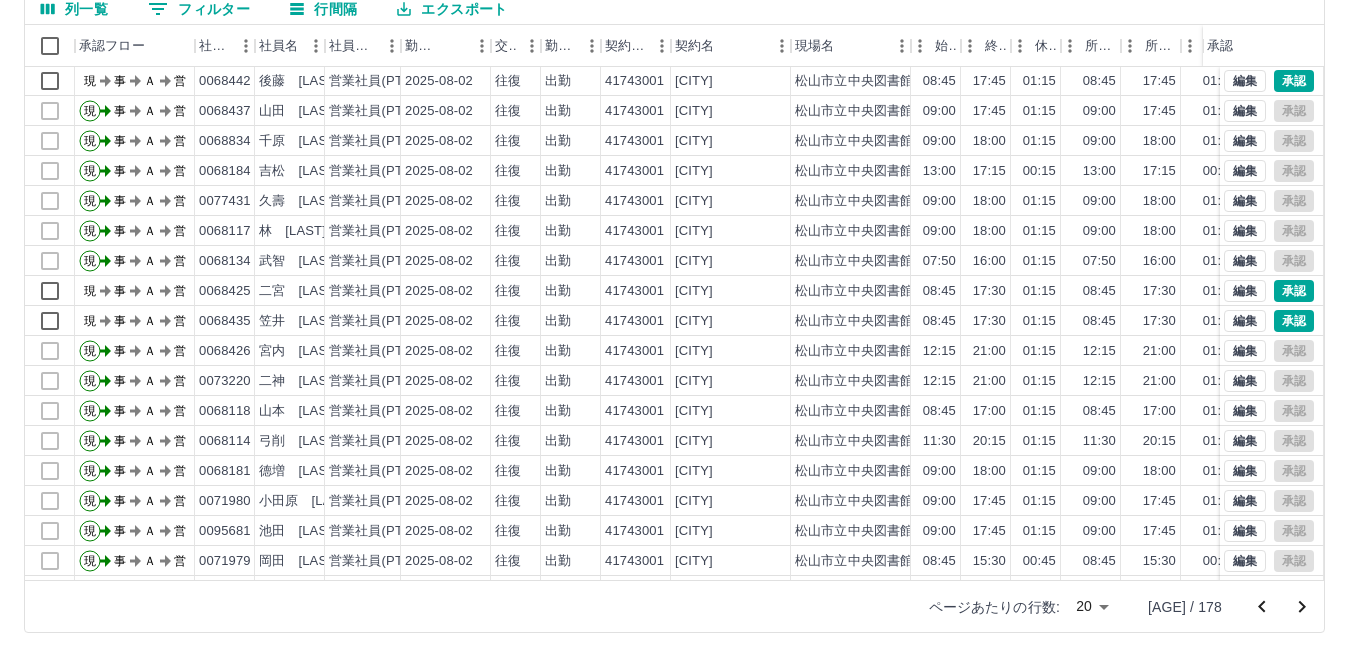 scroll, scrollTop: 0, scrollLeft: 0, axis: both 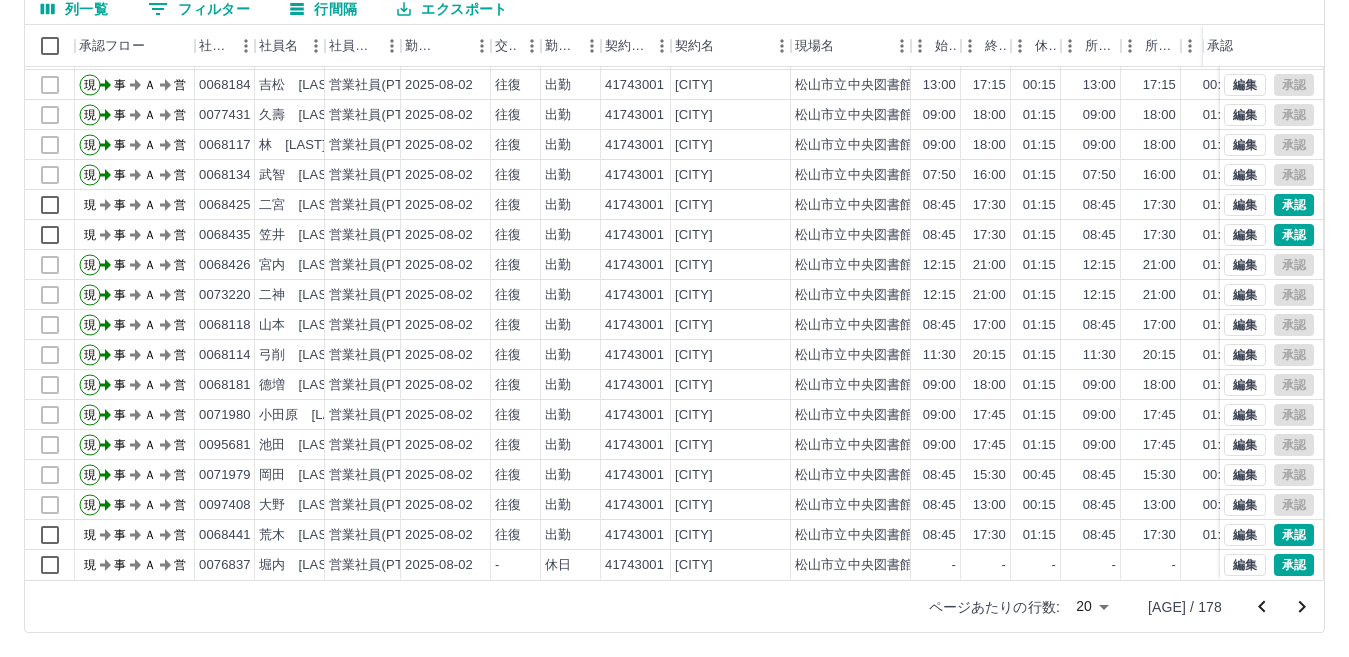 click 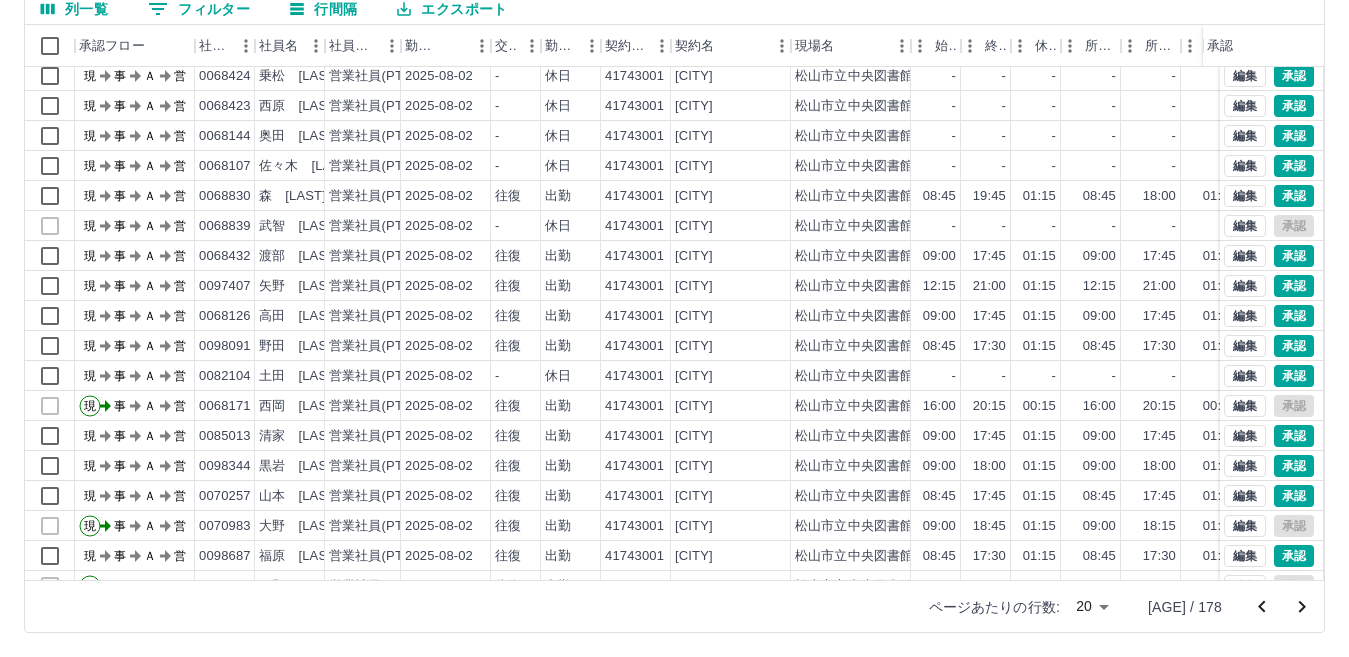 scroll, scrollTop: 104, scrollLeft: 0, axis: vertical 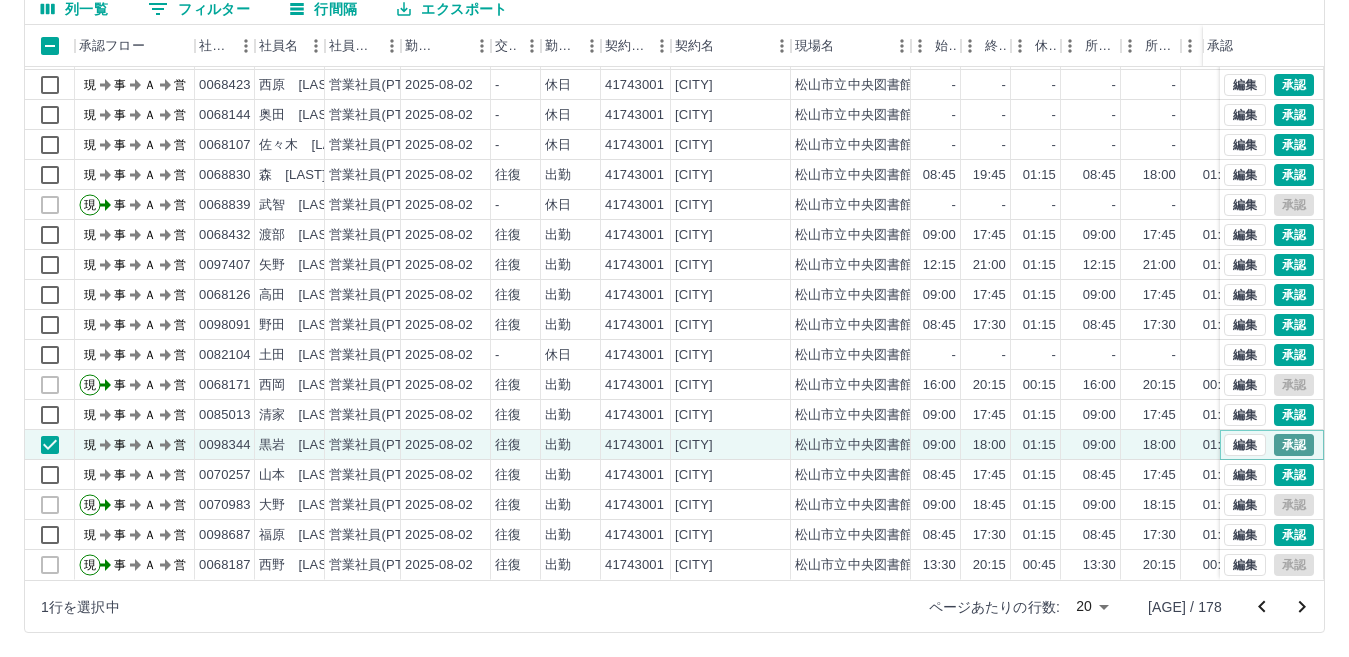 click on "承認" at bounding box center [1294, 445] 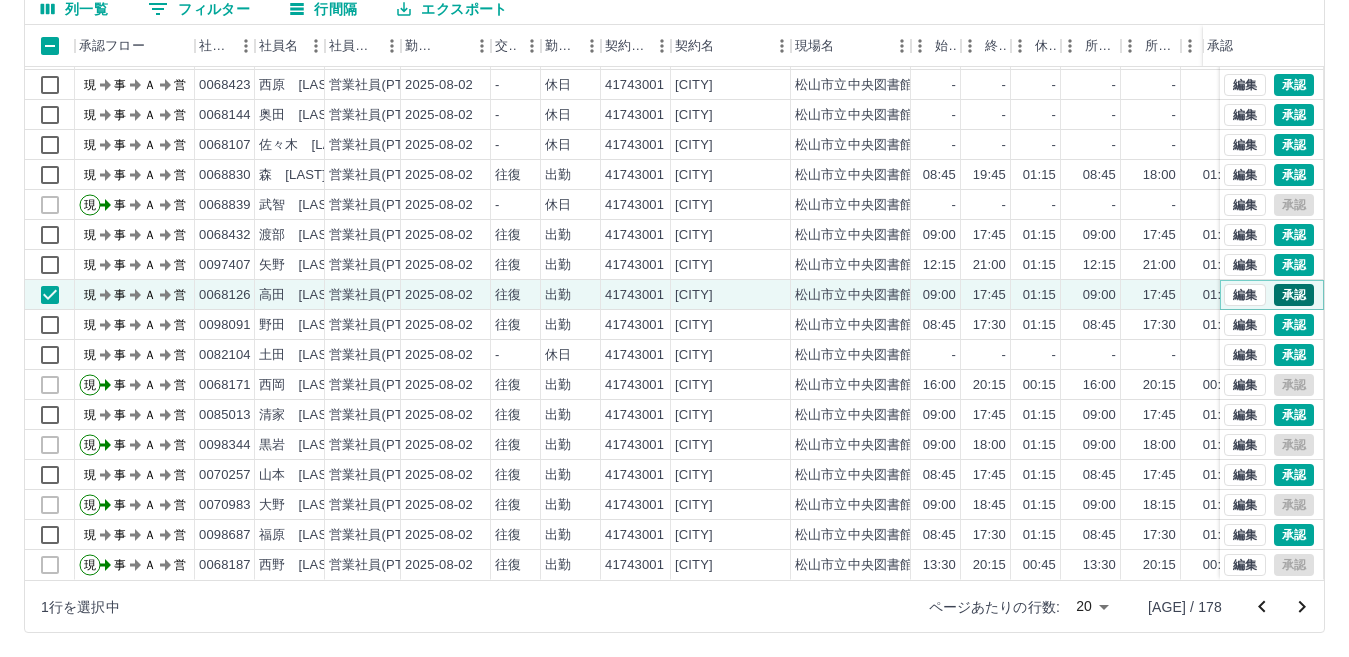 click on "承認" at bounding box center [1294, 295] 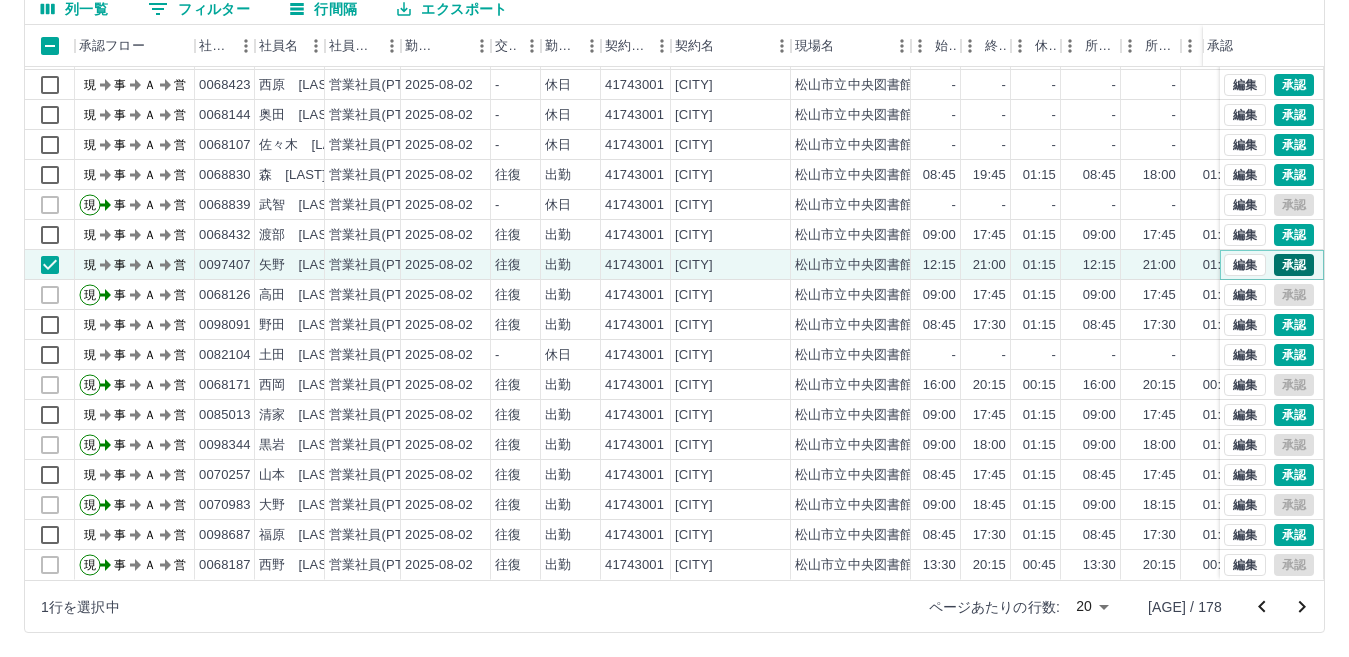 click on "承認" at bounding box center [1294, 265] 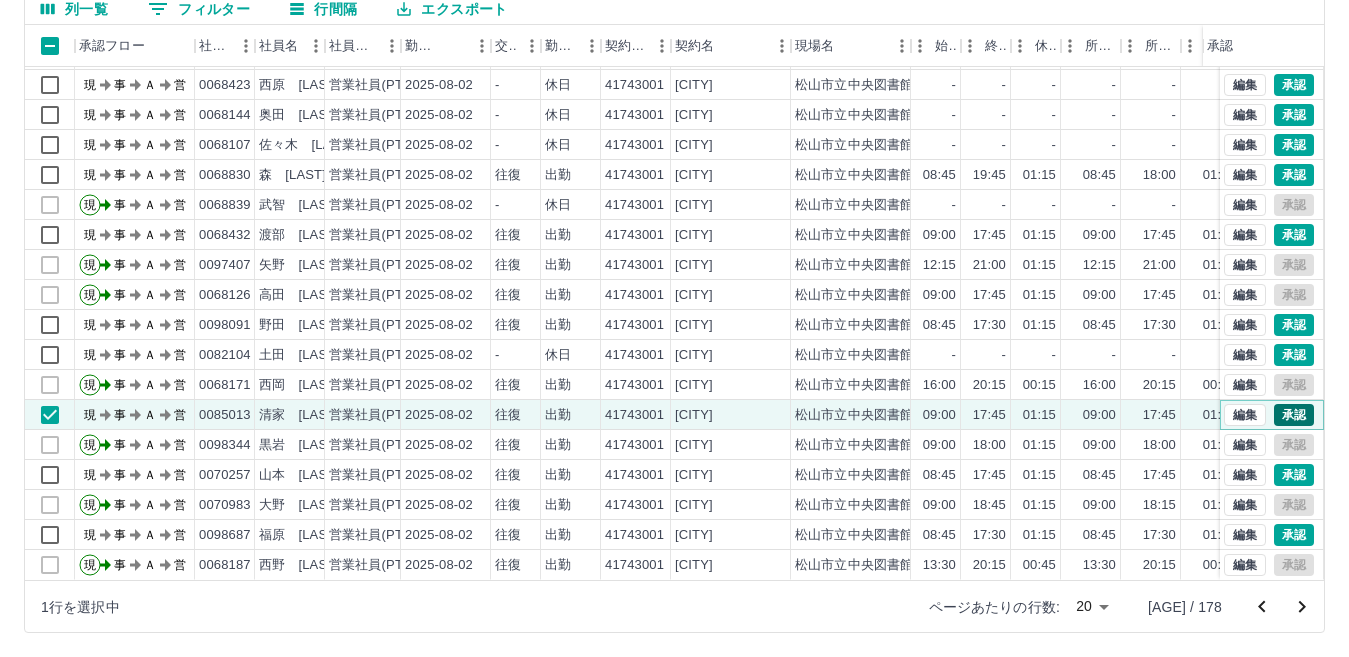 click on "承認" at bounding box center [1294, 415] 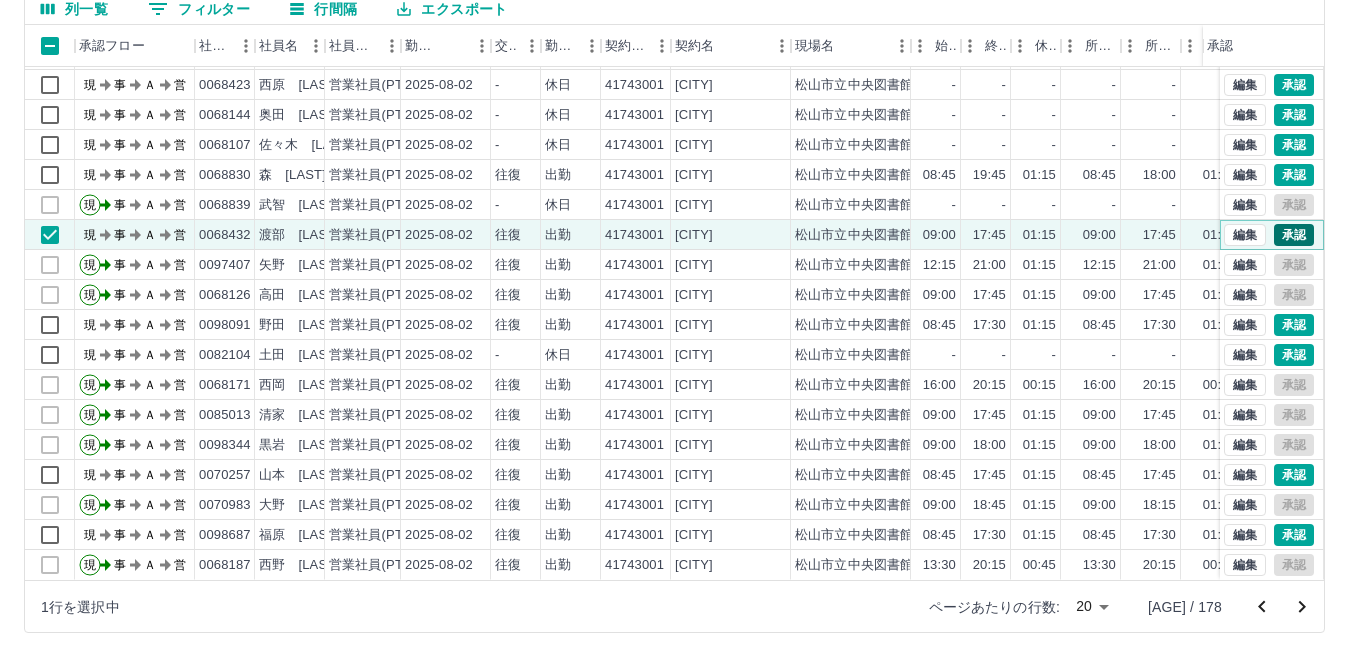 click on "承認" at bounding box center [1294, 235] 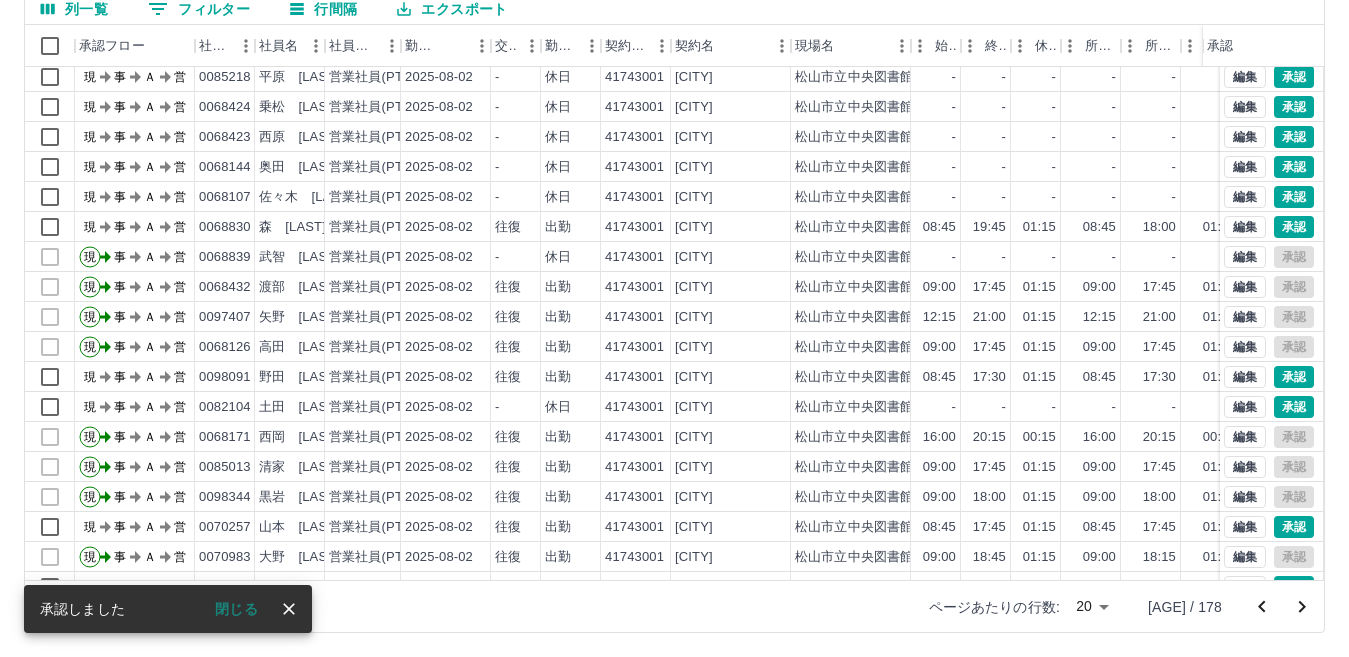 scroll, scrollTop: 4, scrollLeft: 0, axis: vertical 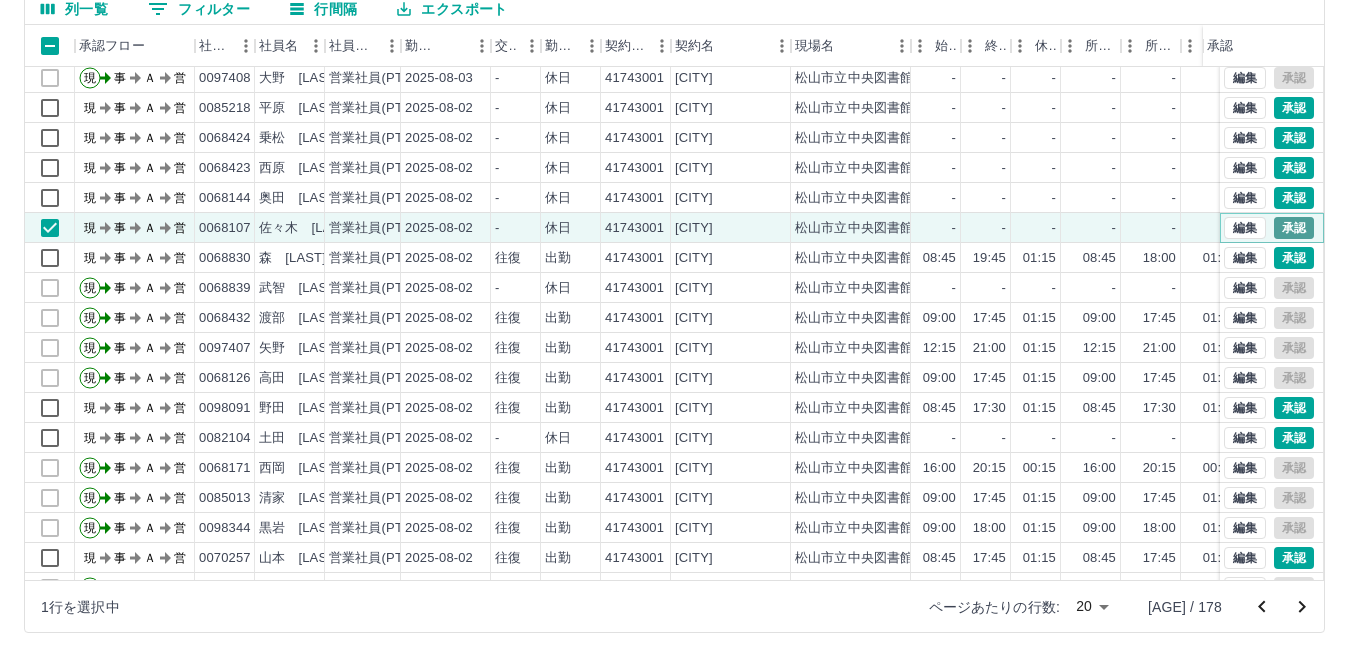 click on "承認" at bounding box center (1294, 228) 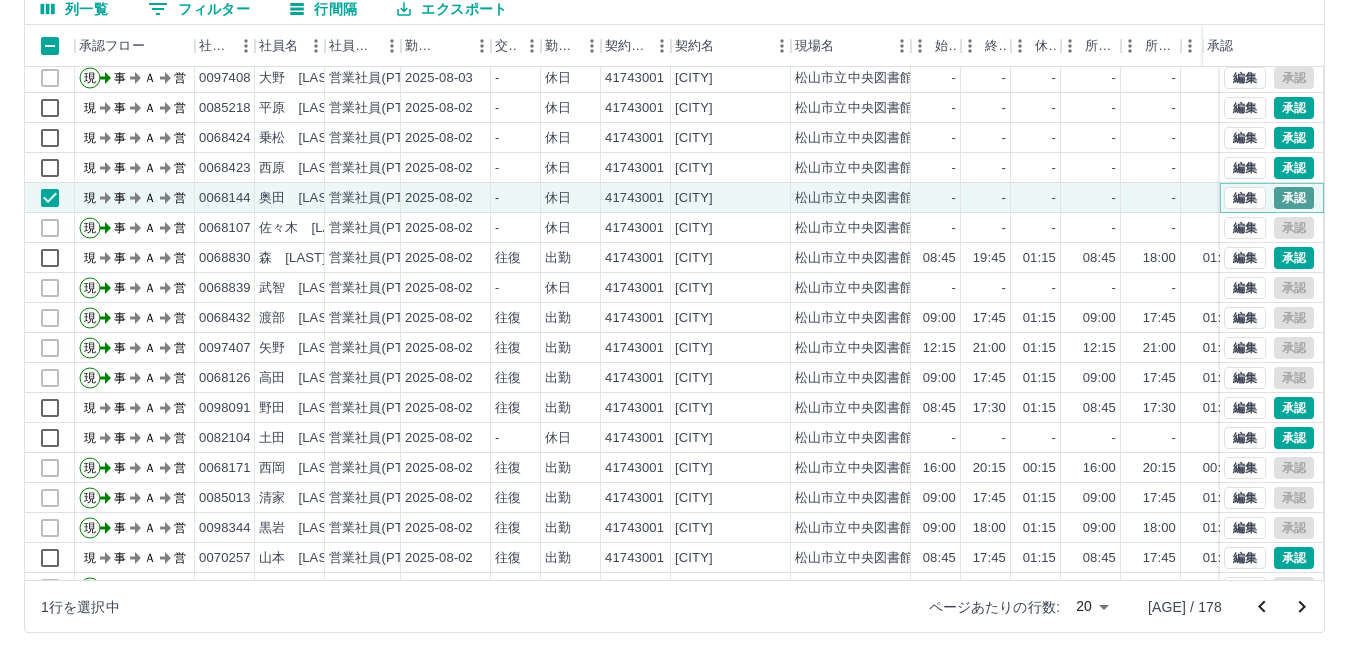 click on "承認" at bounding box center (1294, 198) 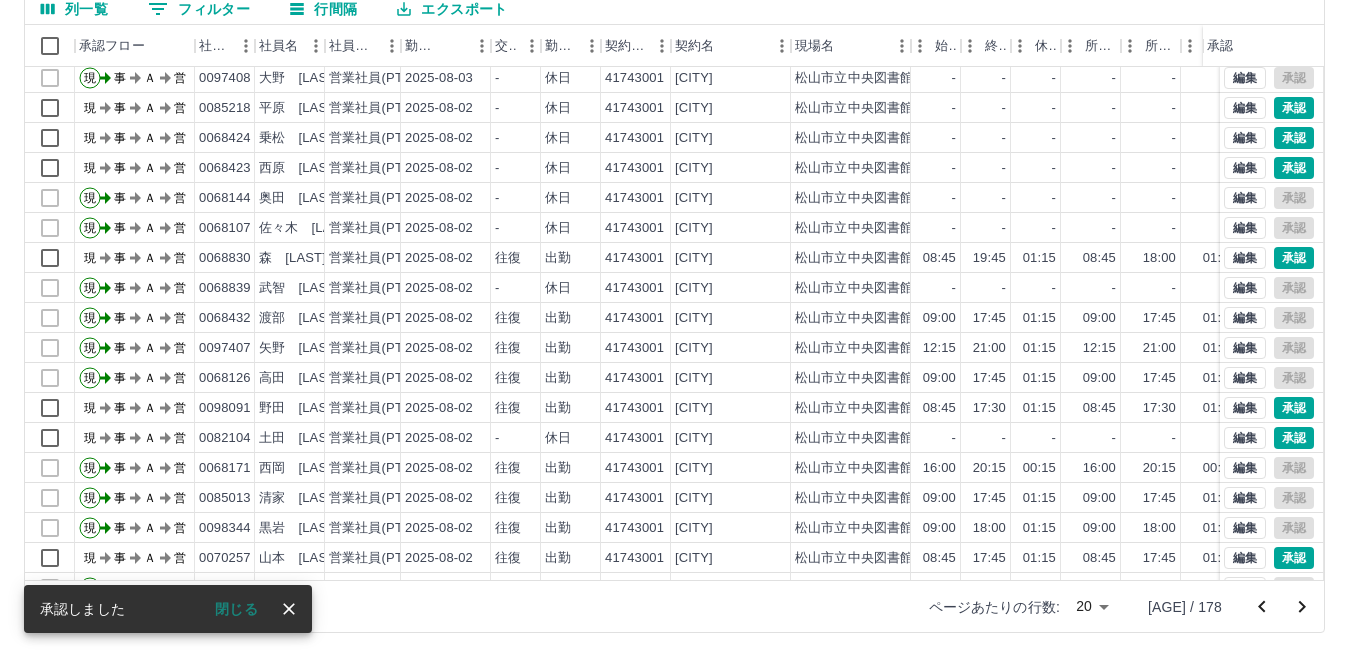 scroll, scrollTop: 0, scrollLeft: 0, axis: both 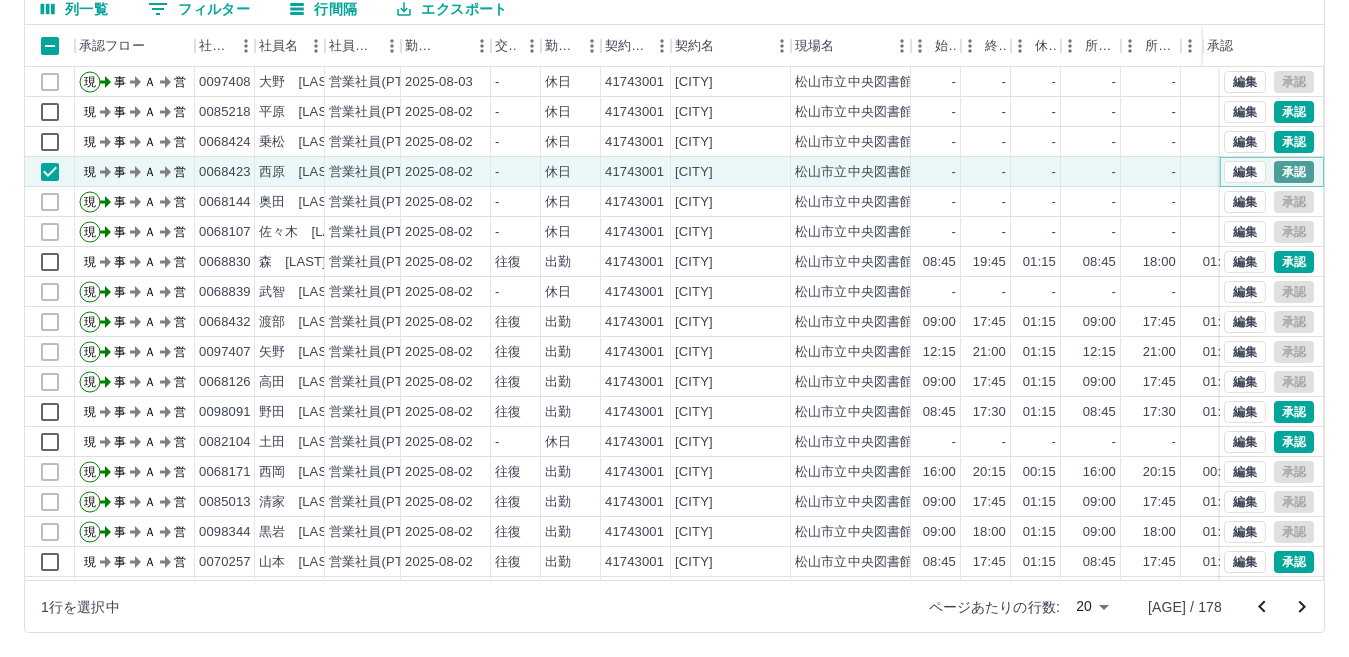 click on "承認" at bounding box center (1294, 172) 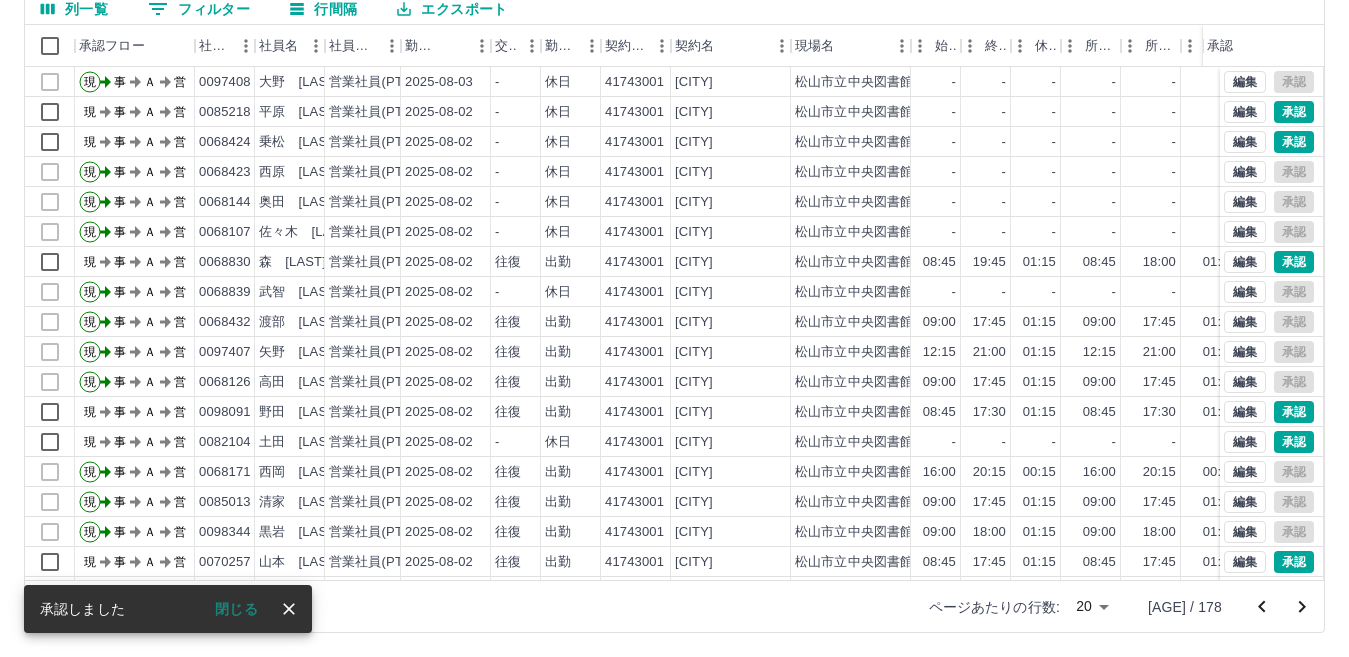 click 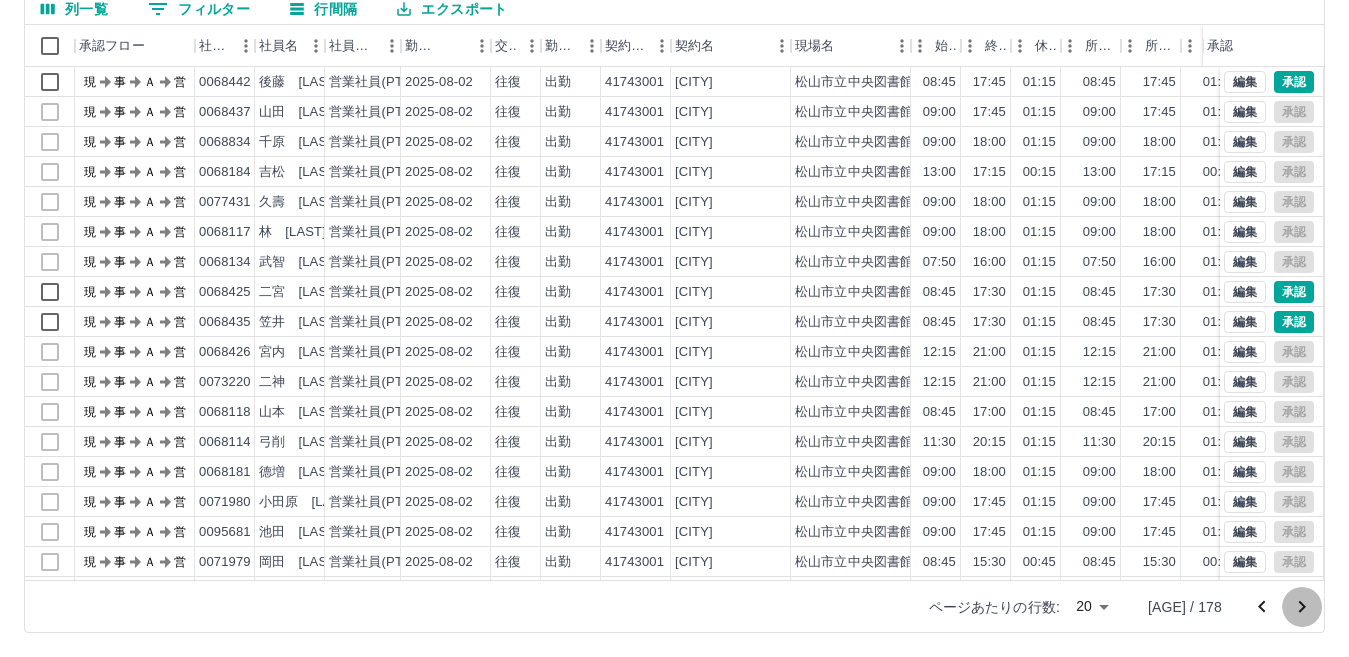 click 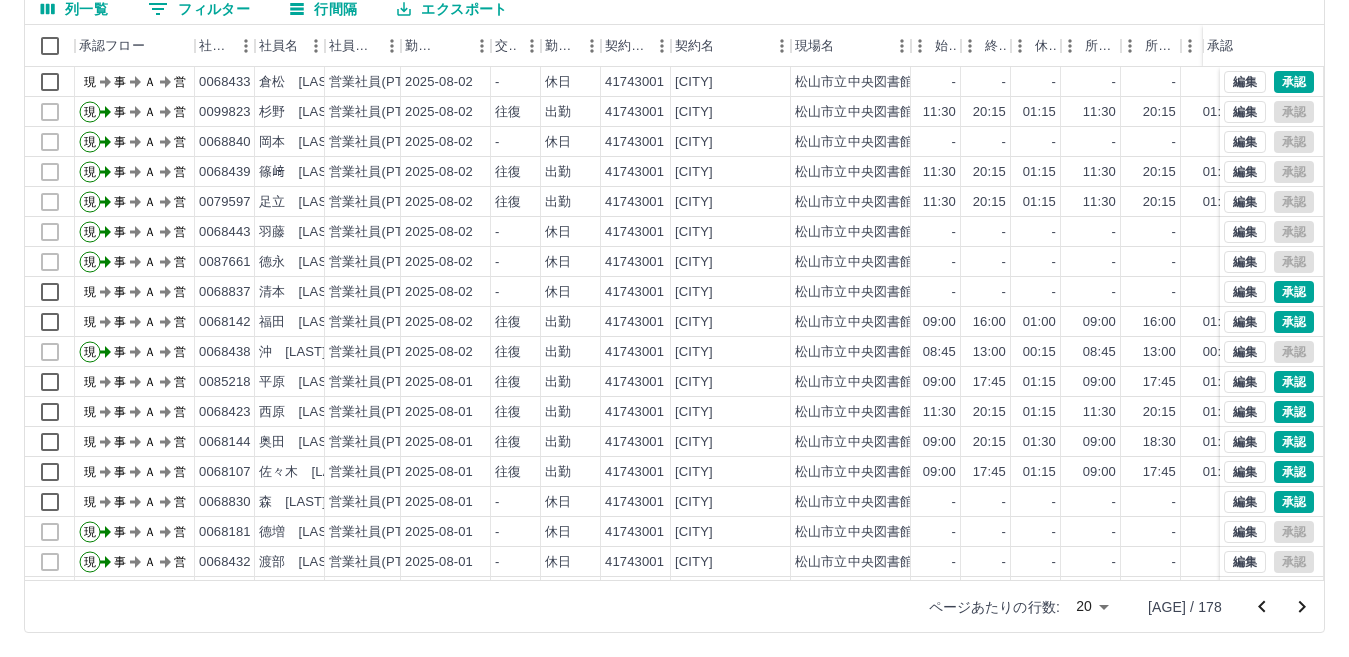 click 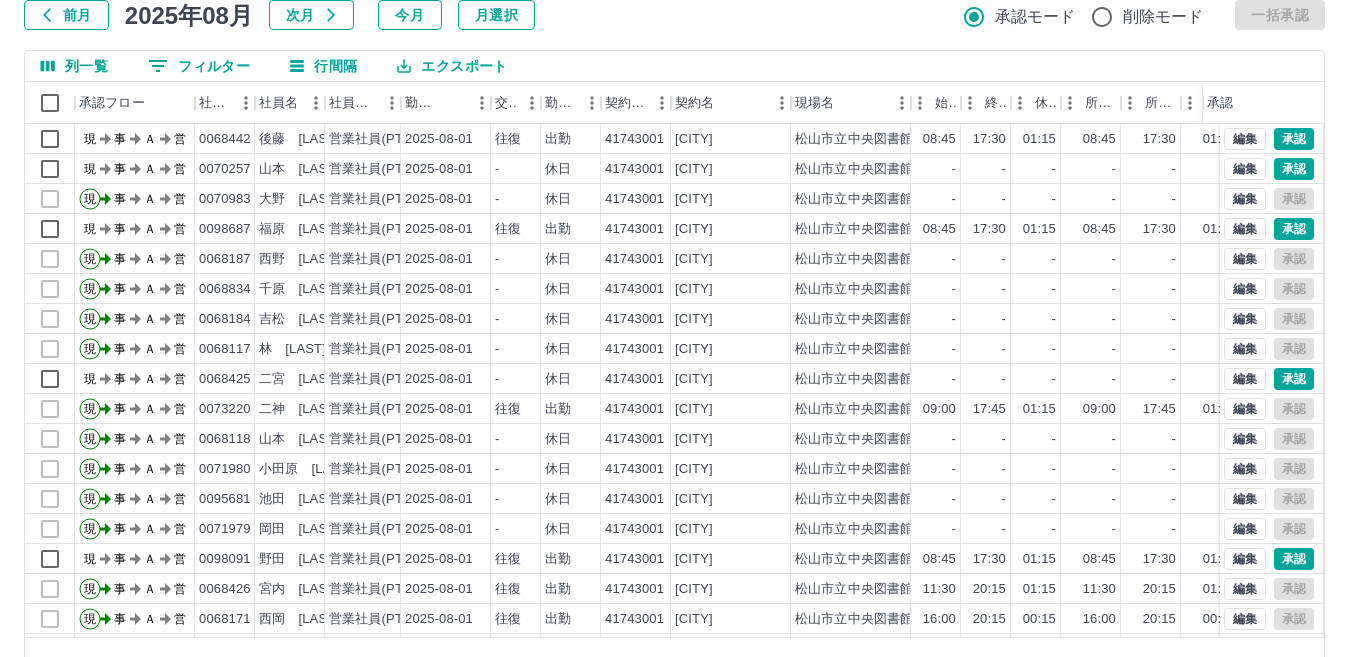 scroll, scrollTop: 188, scrollLeft: 0, axis: vertical 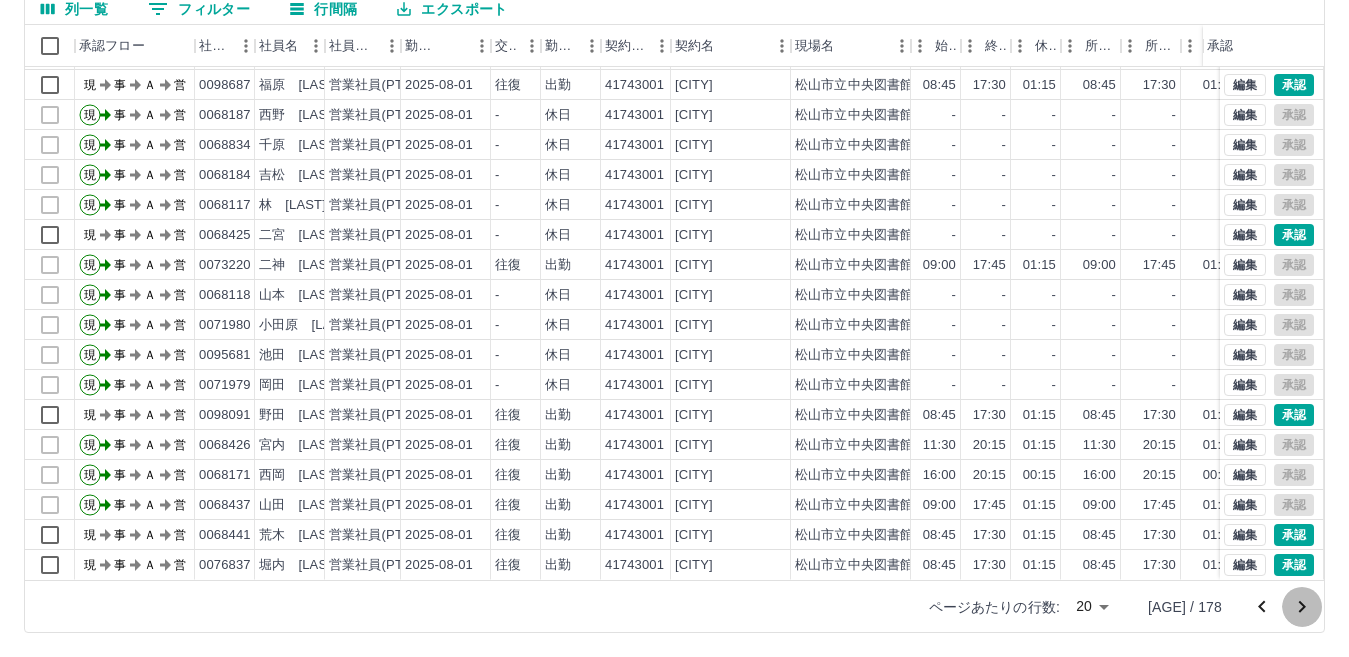 click 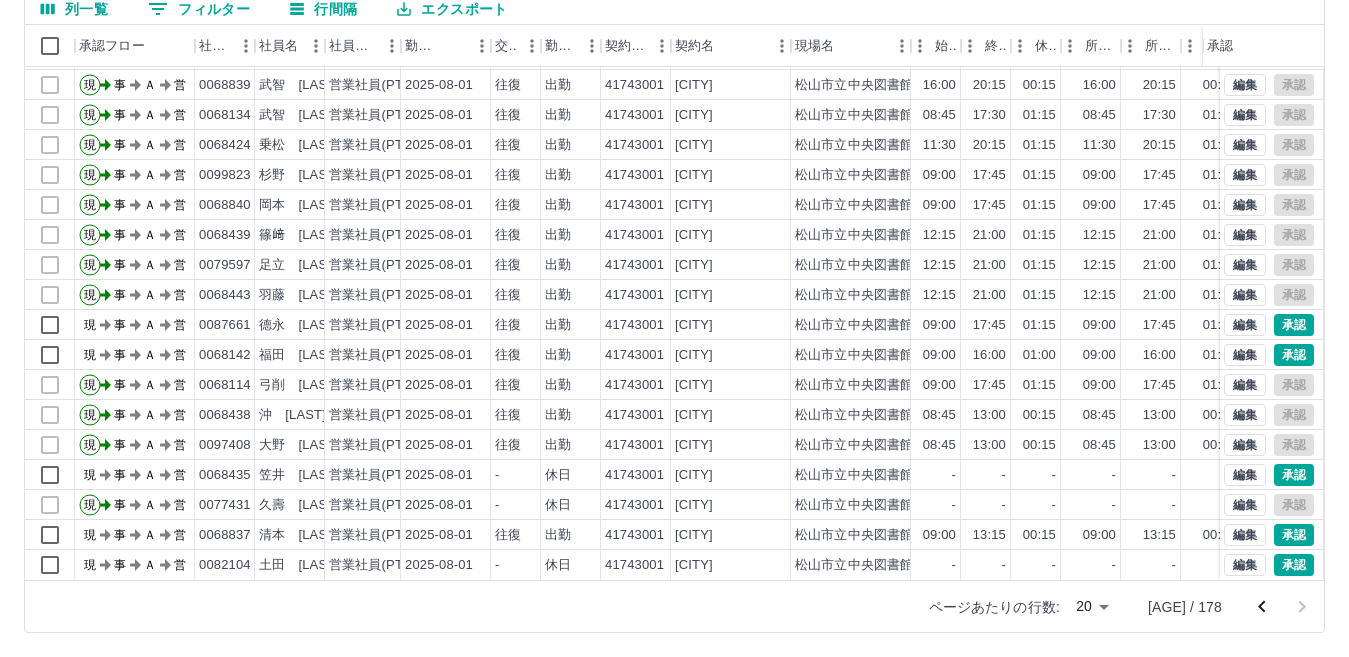 scroll, scrollTop: 44, scrollLeft: 0, axis: vertical 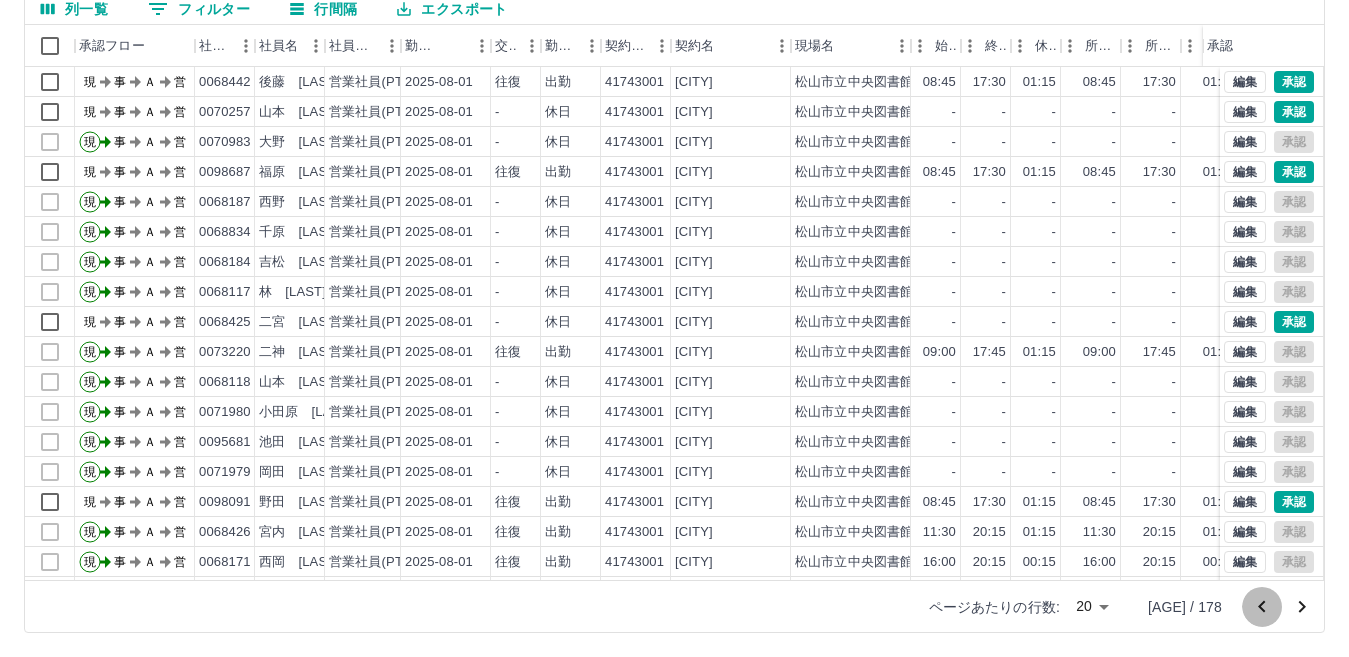 click 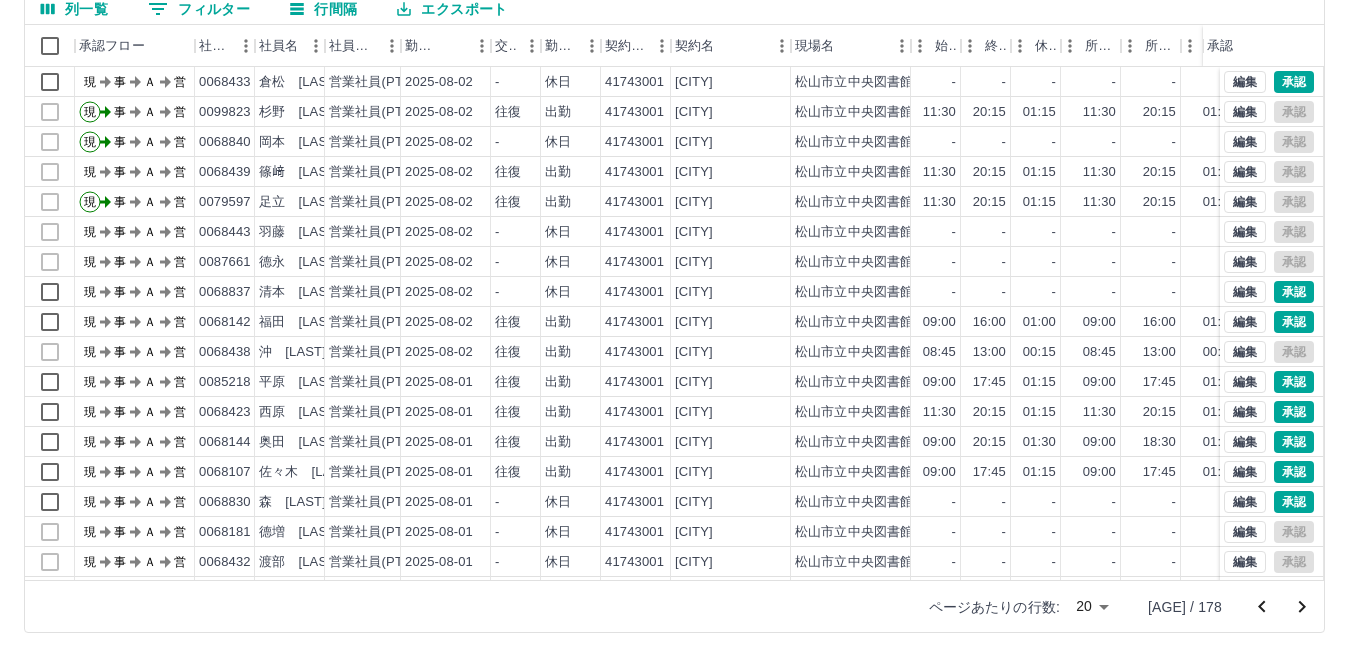 scroll, scrollTop: 104, scrollLeft: 0, axis: vertical 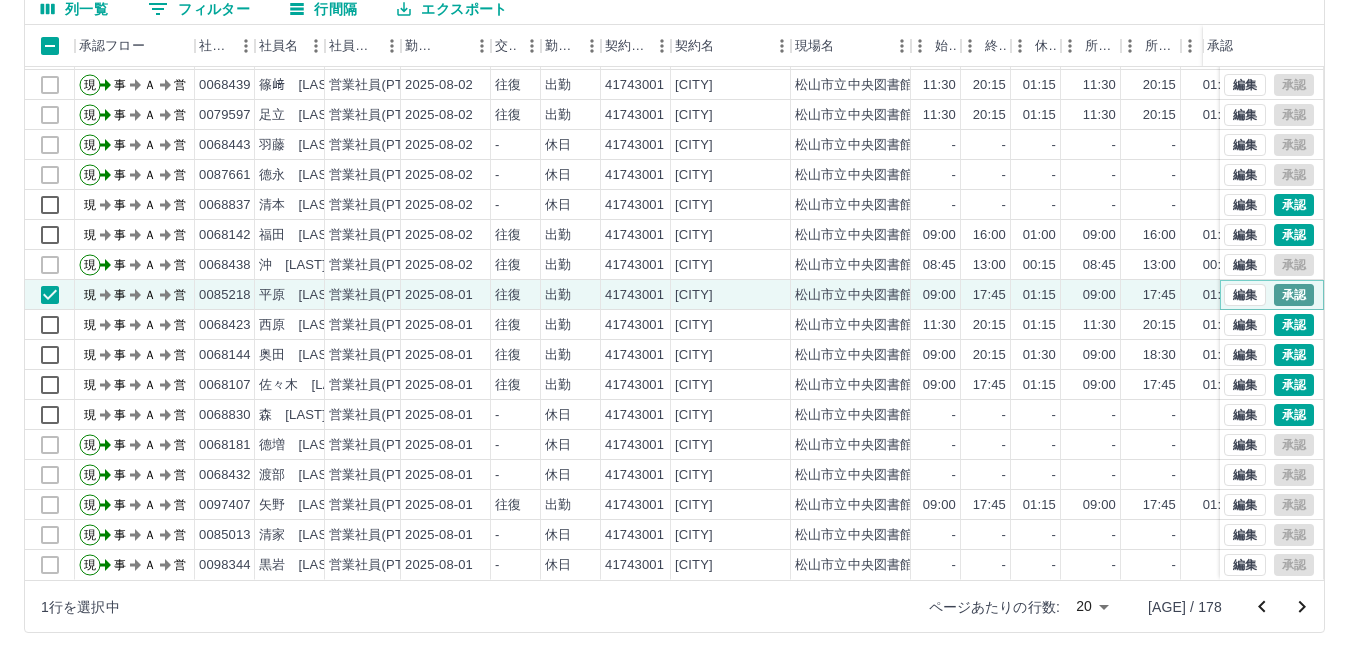 click on "承認" at bounding box center (1294, 295) 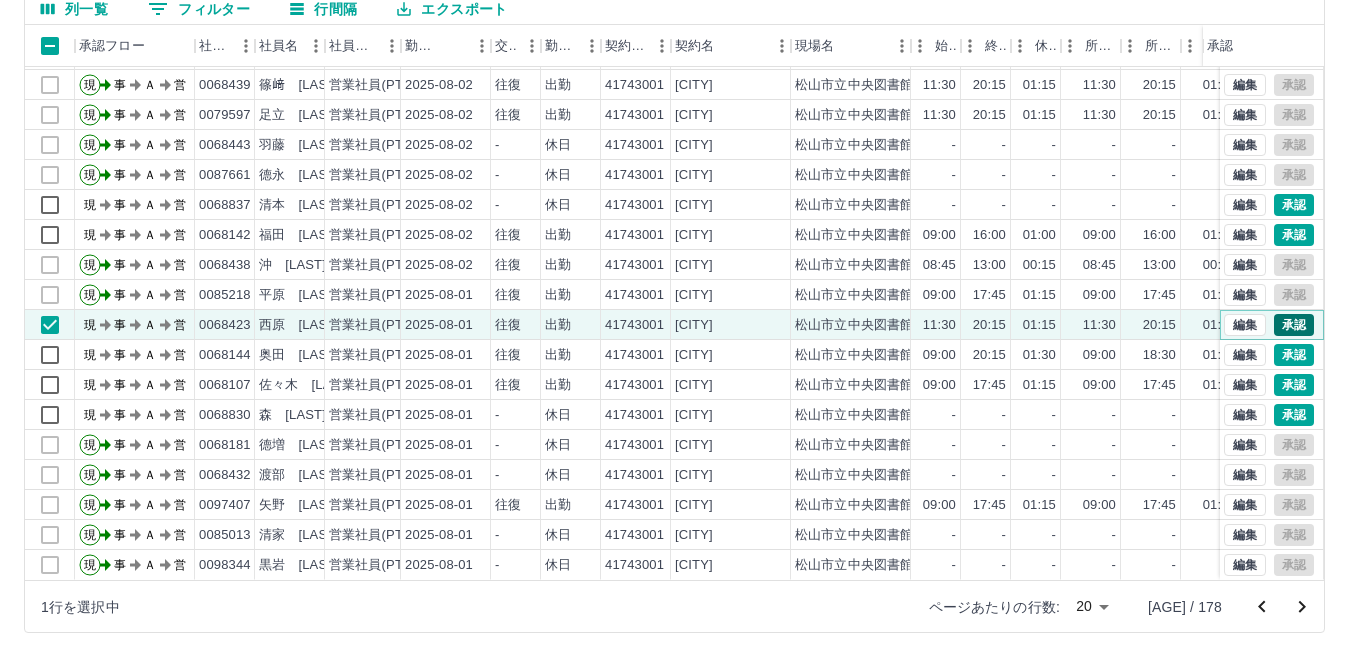 click on "承認" at bounding box center (1294, 325) 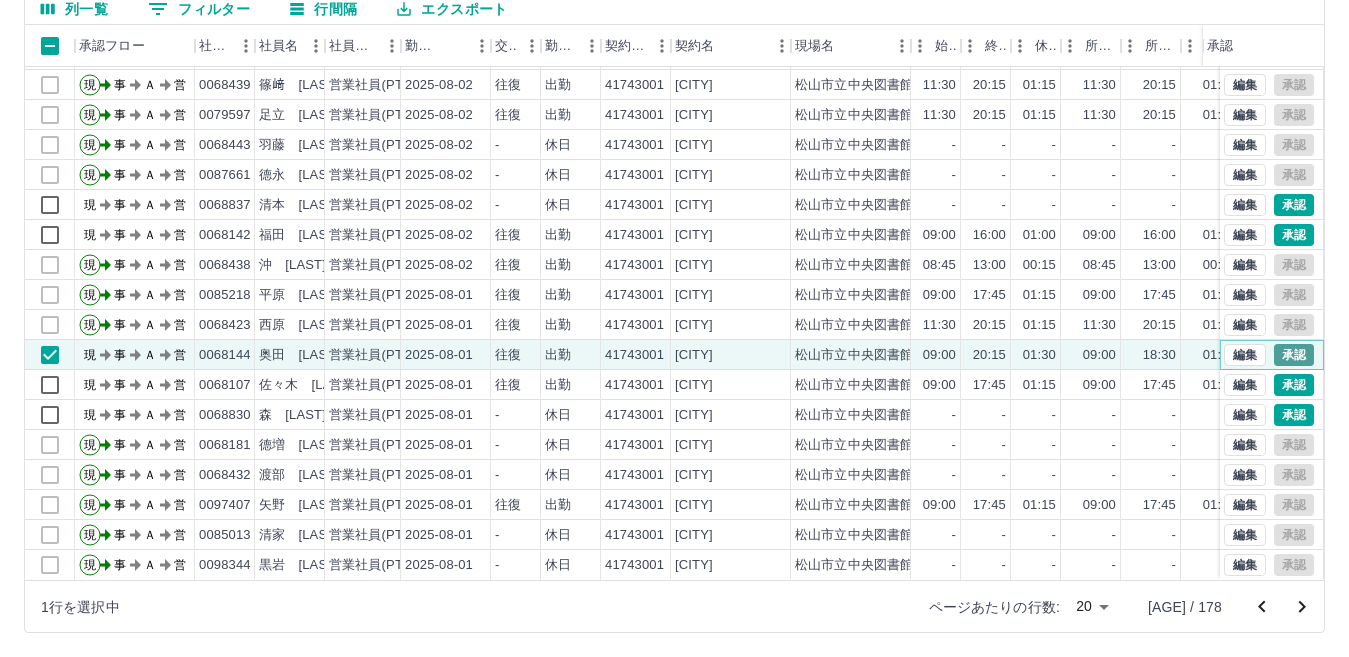 click on "承認" at bounding box center (1294, 355) 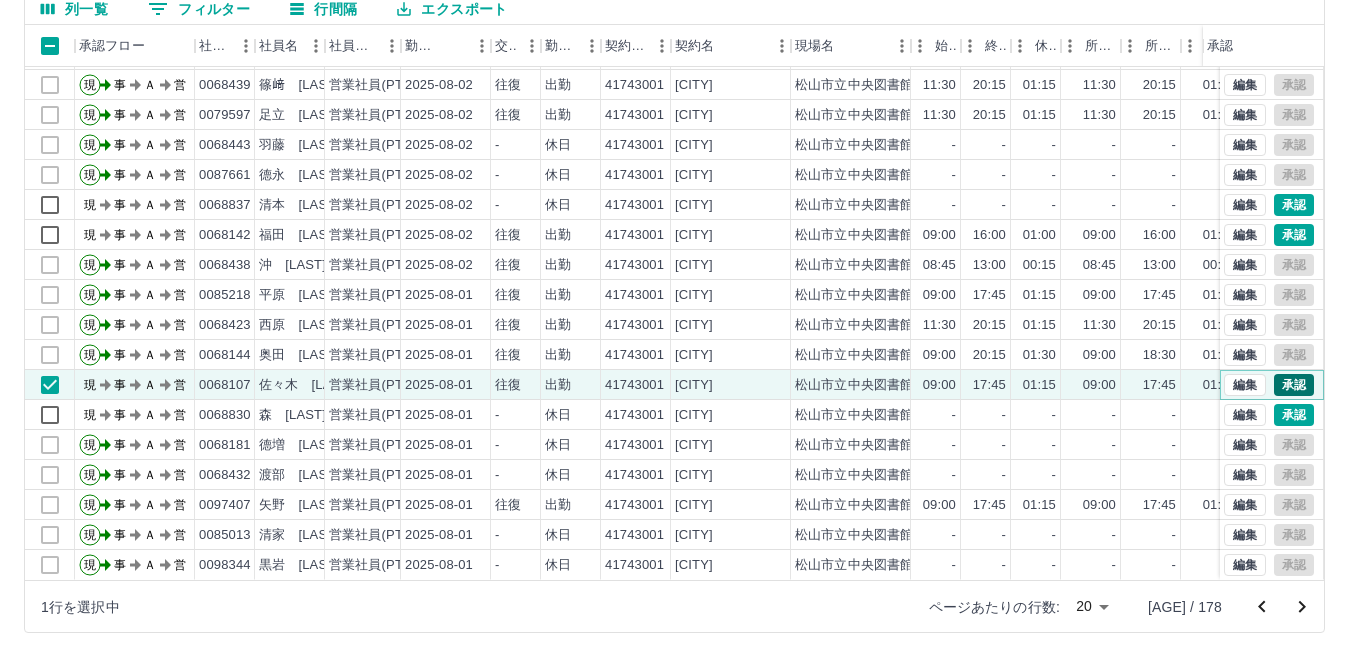 click on "承認" at bounding box center [1294, 385] 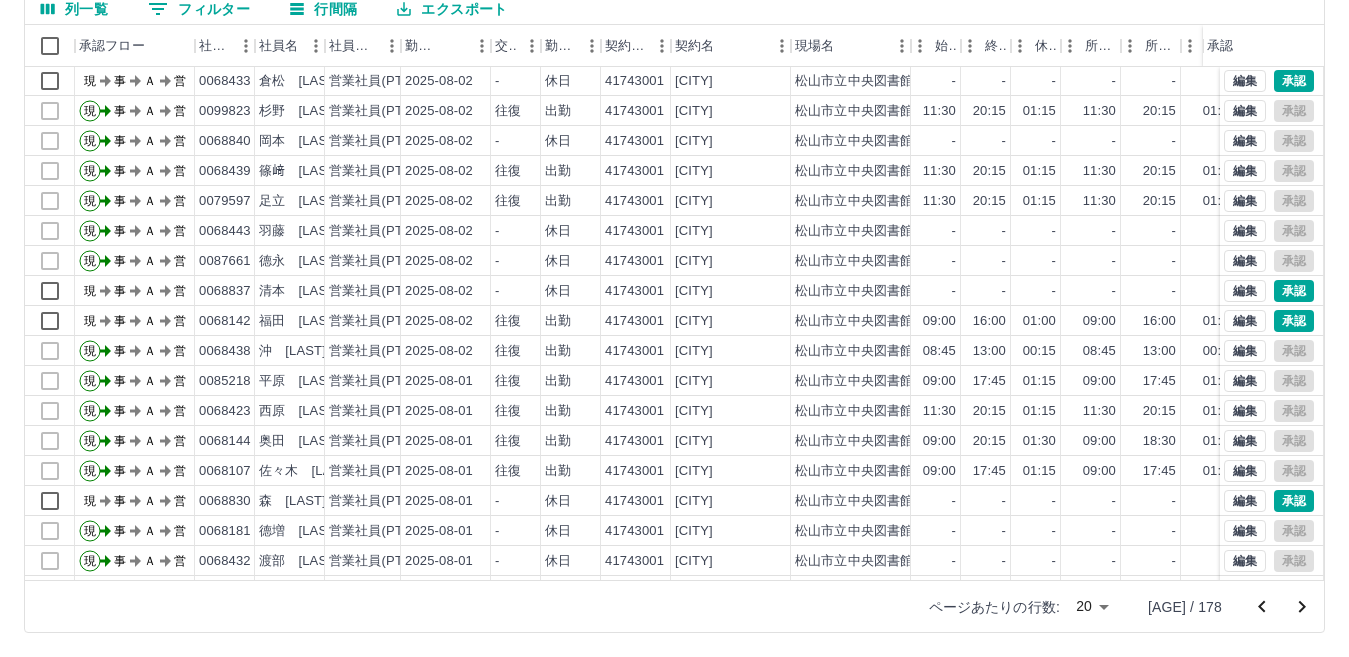 scroll, scrollTop: 0, scrollLeft: 0, axis: both 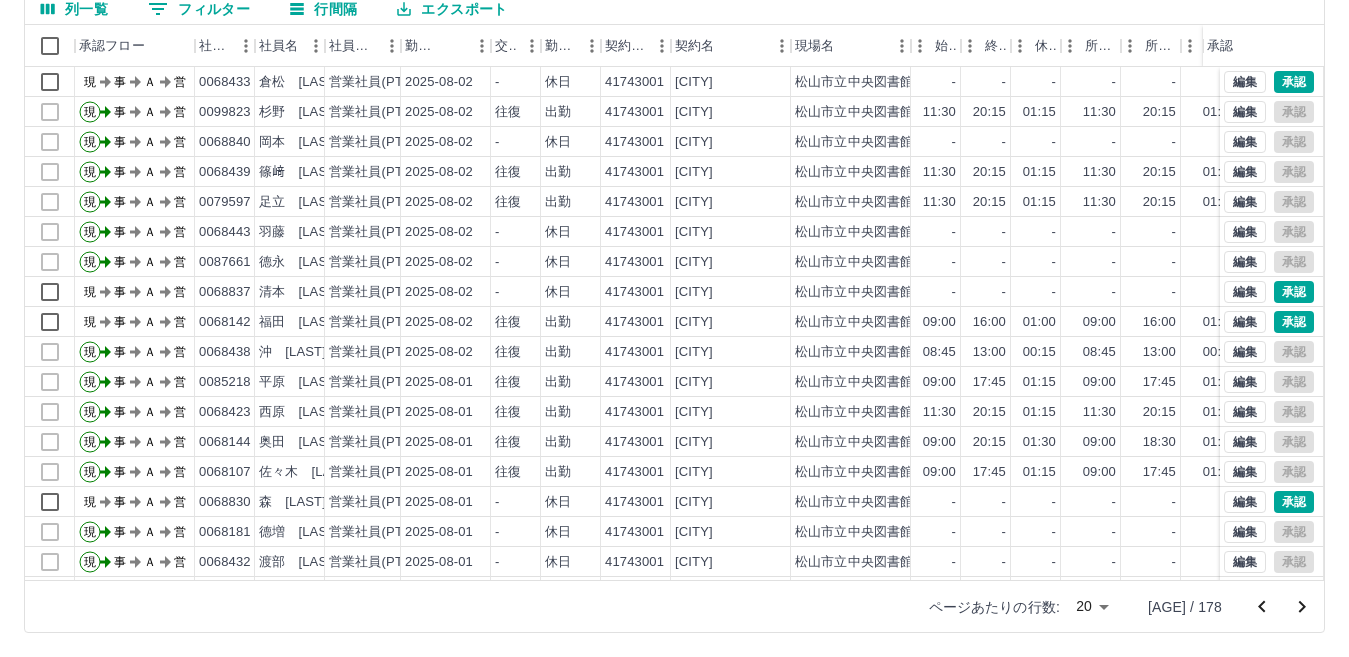 click 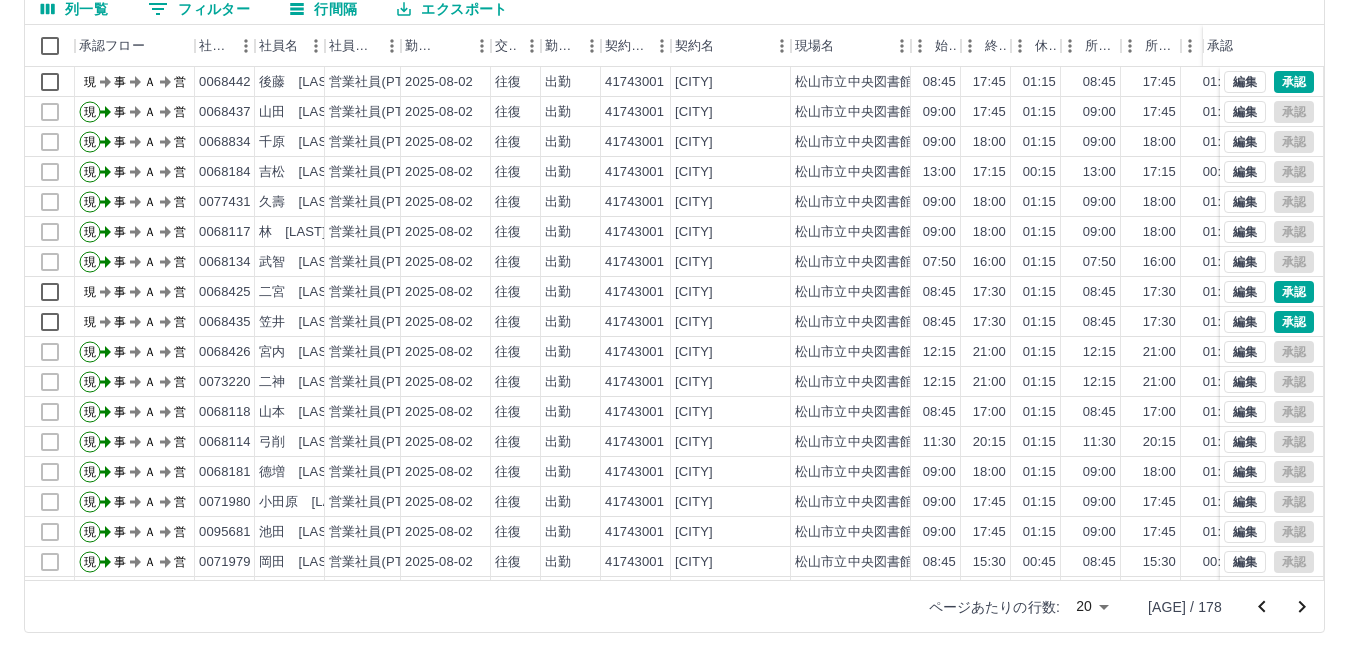 scroll, scrollTop: 0, scrollLeft: 0, axis: both 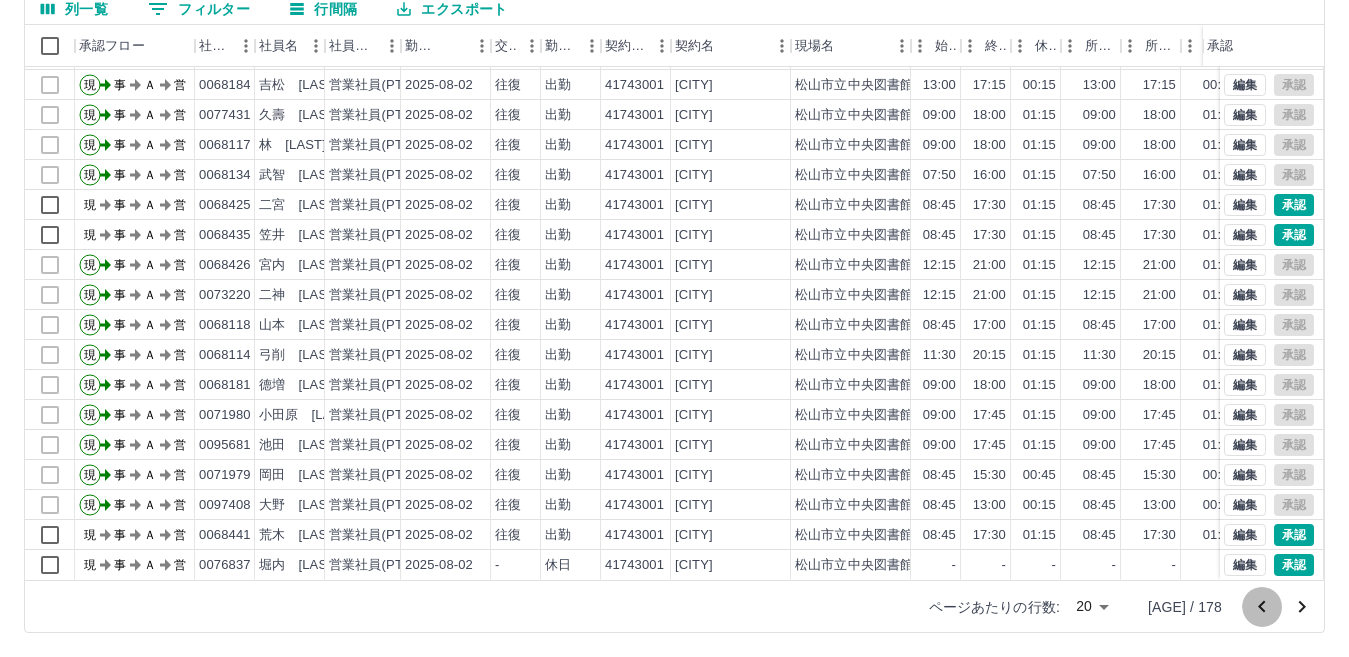 click 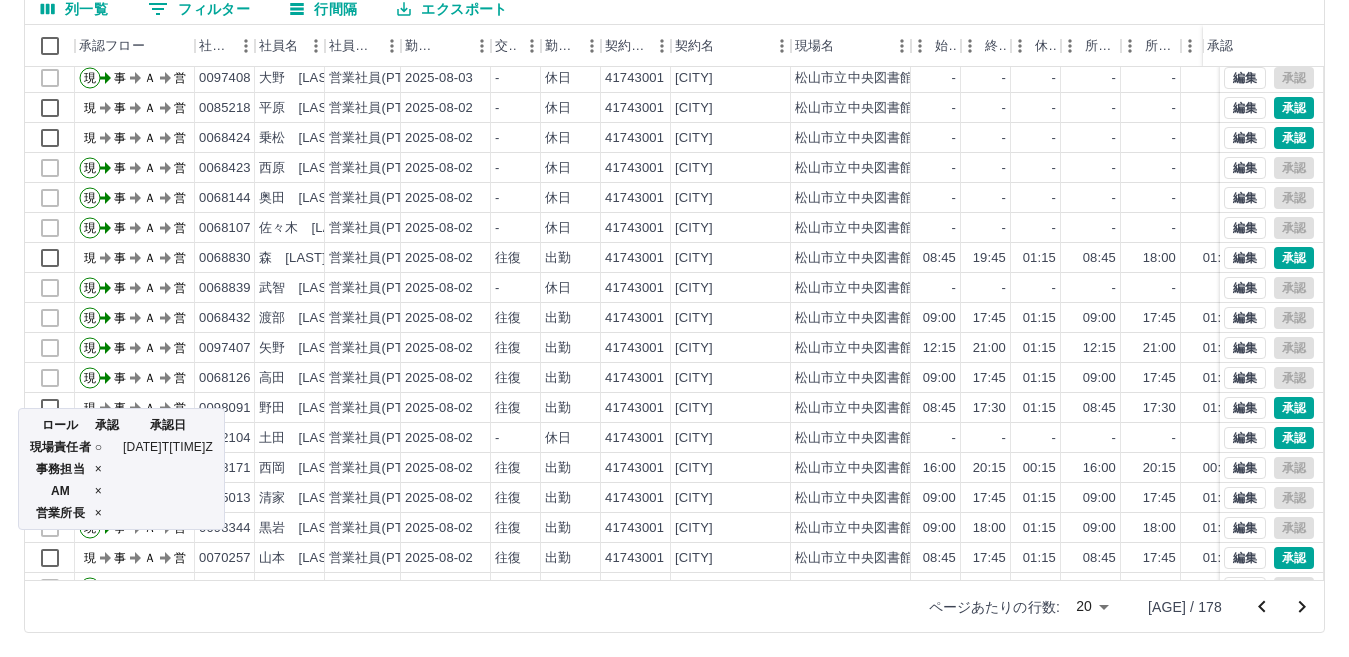 scroll, scrollTop: 0, scrollLeft: 0, axis: both 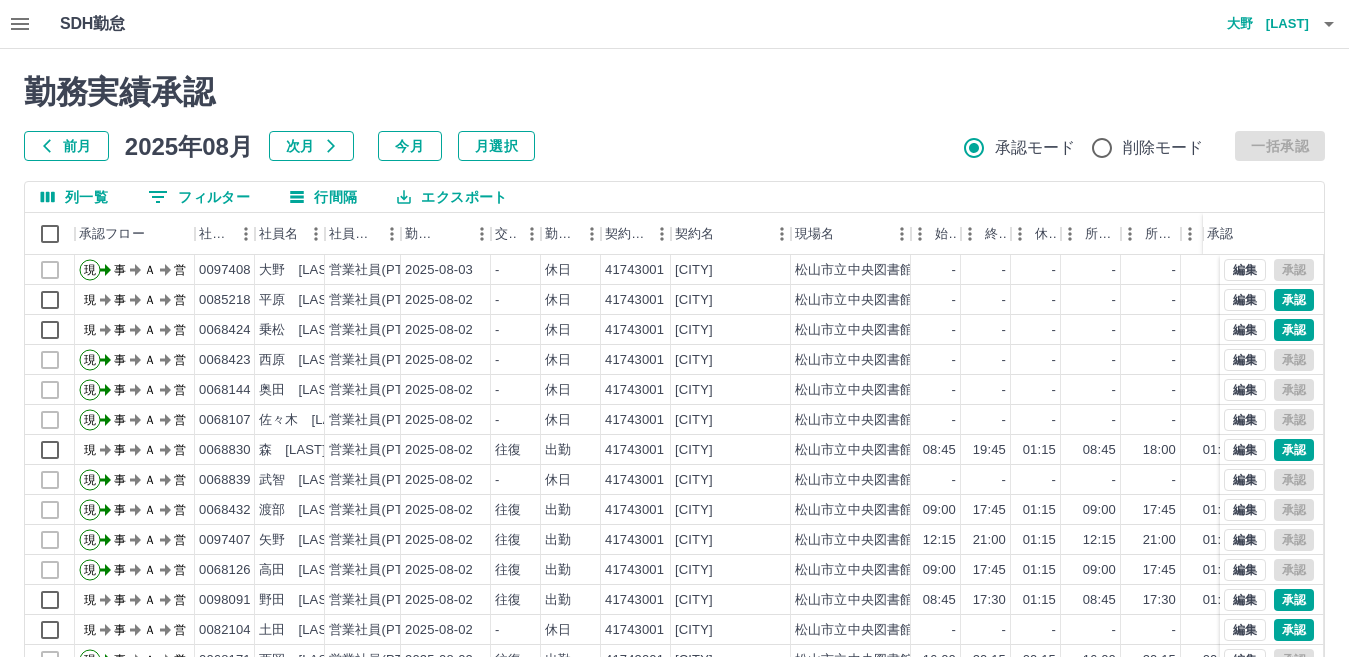 click 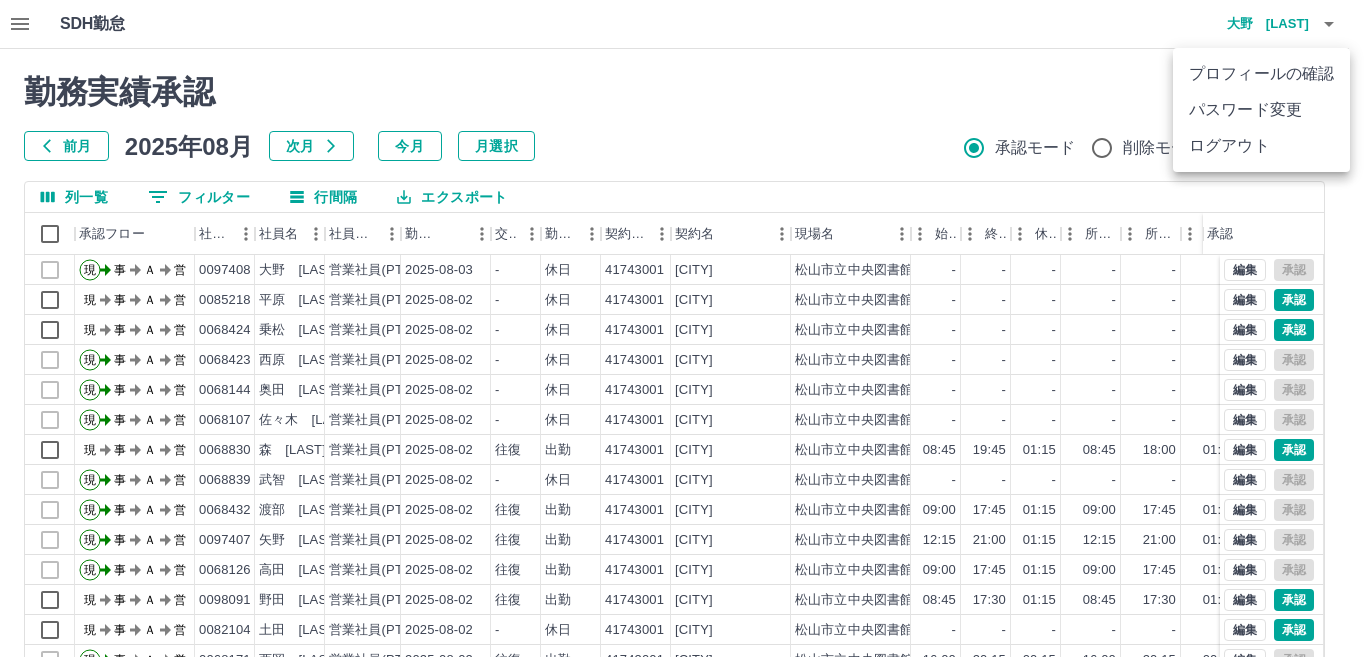 click on "ログアウト" at bounding box center [1261, 146] 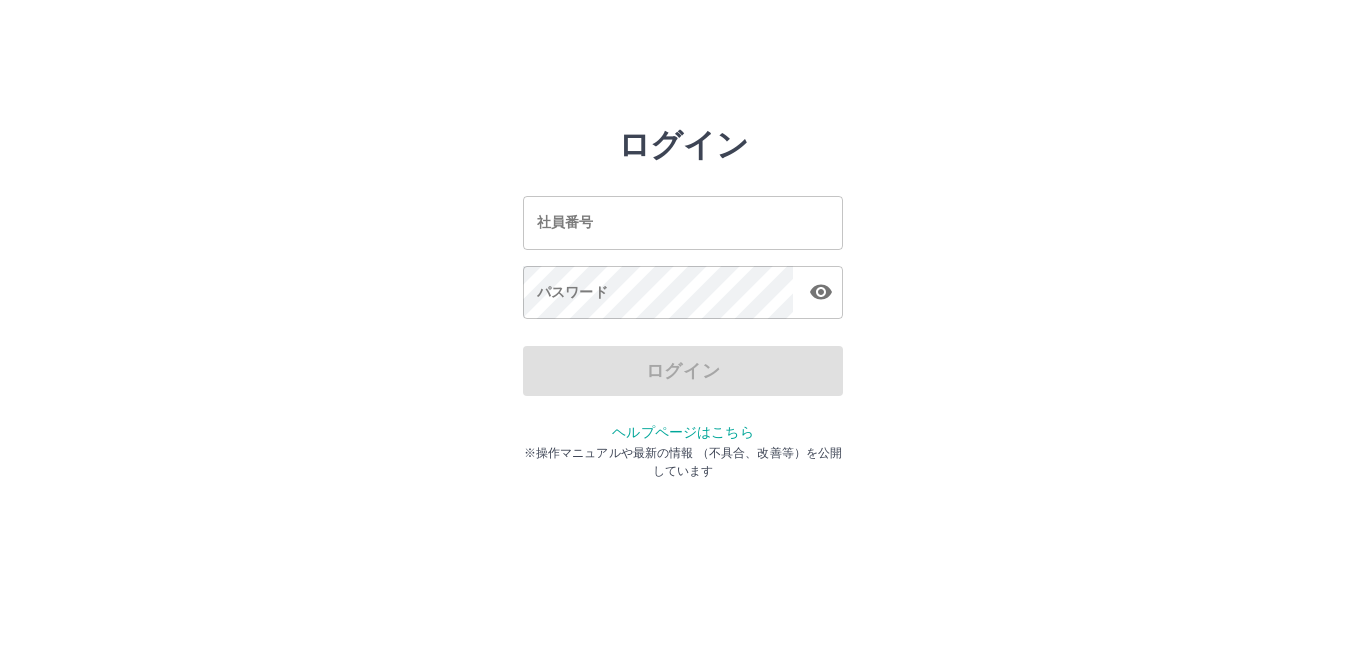 scroll, scrollTop: 0, scrollLeft: 0, axis: both 